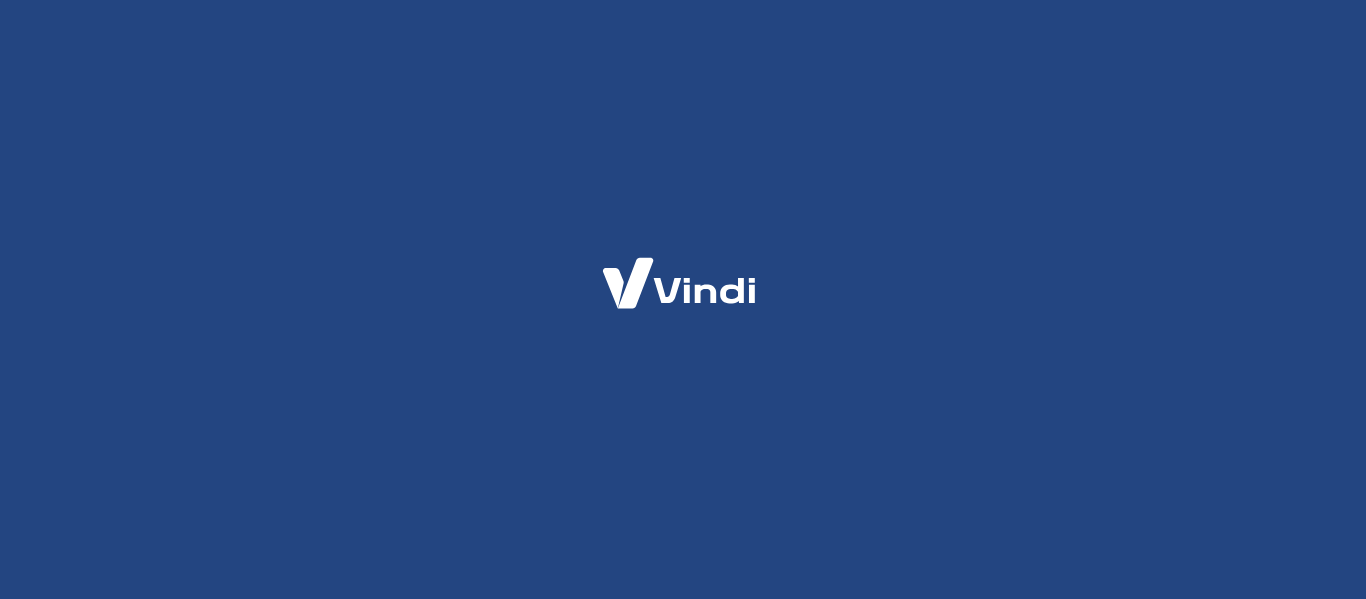 scroll, scrollTop: 0, scrollLeft: 0, axis: both 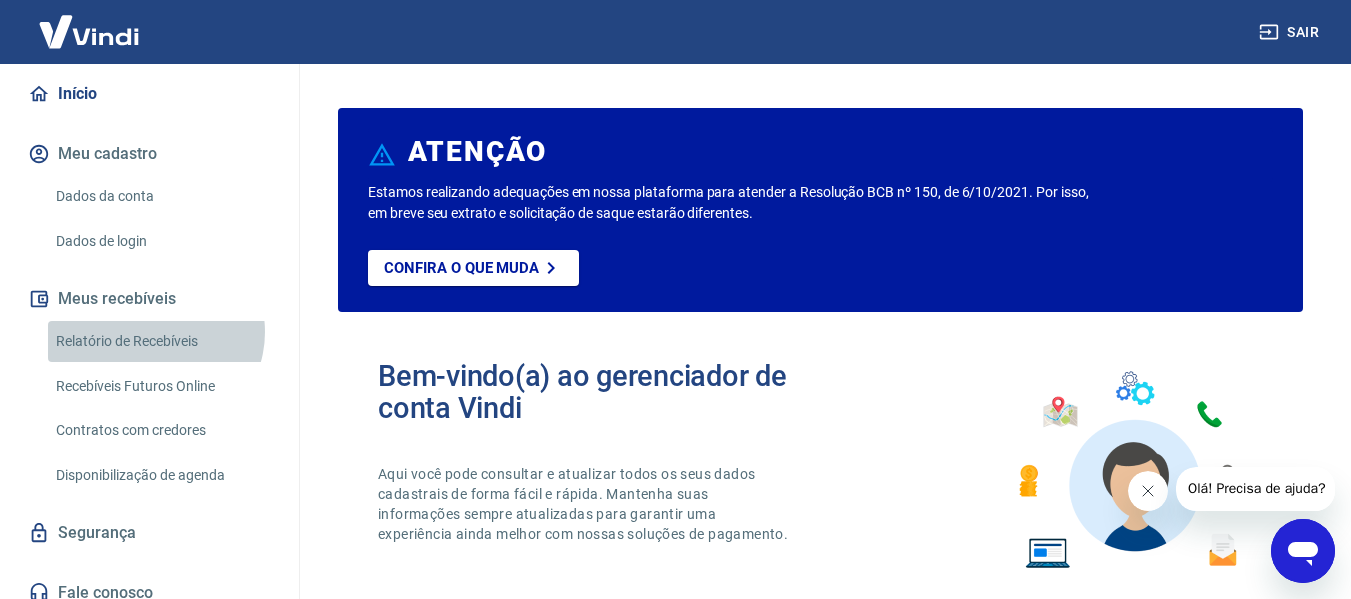 click on "Relatório de Recebíveis" at bounding box center (161, 341) 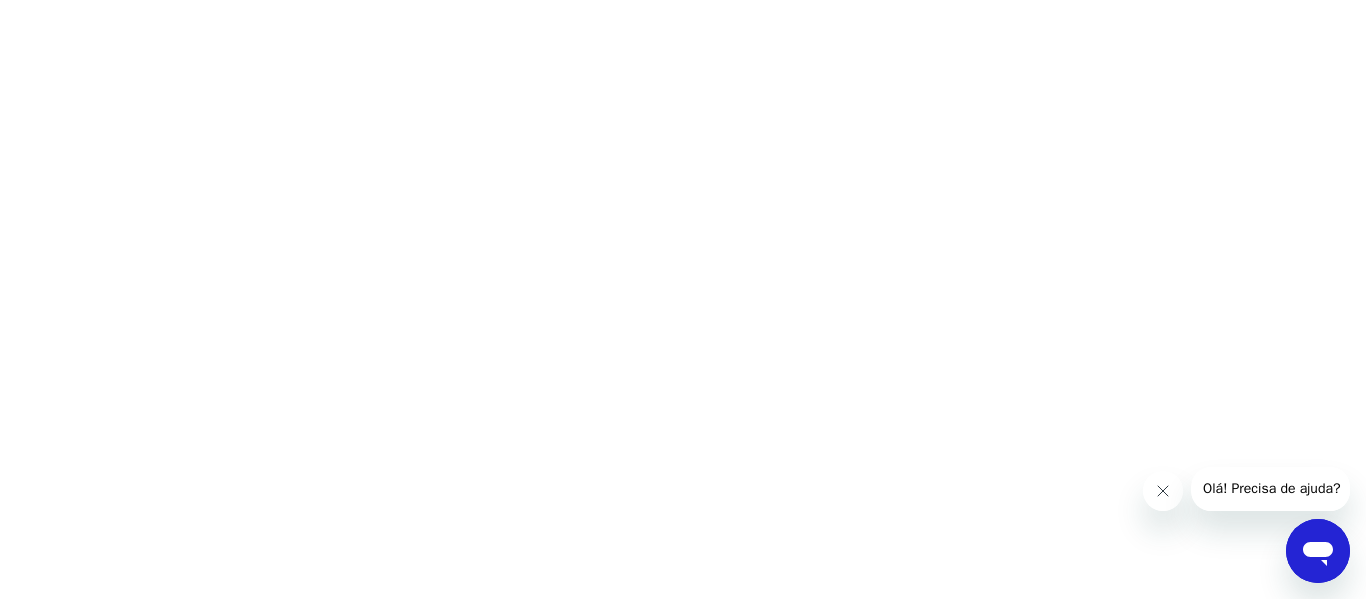 click at bounding box center [683, 0] 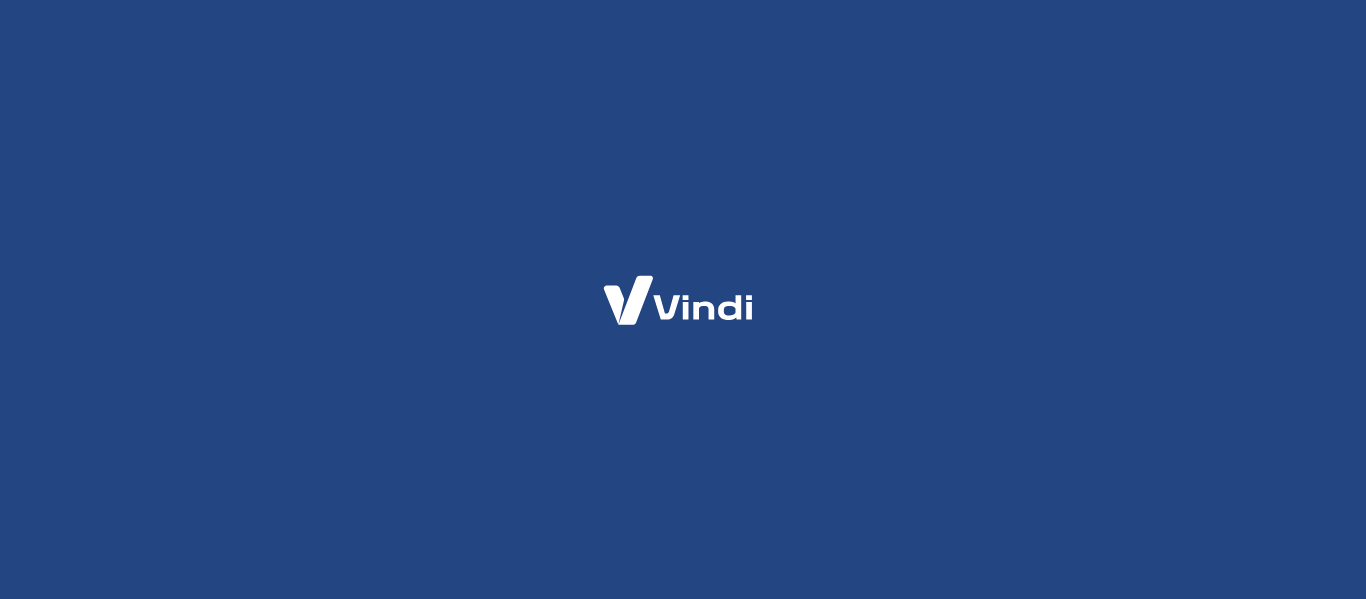 scroll, scrollTop: 0, scrollLeft: 0, axis: both 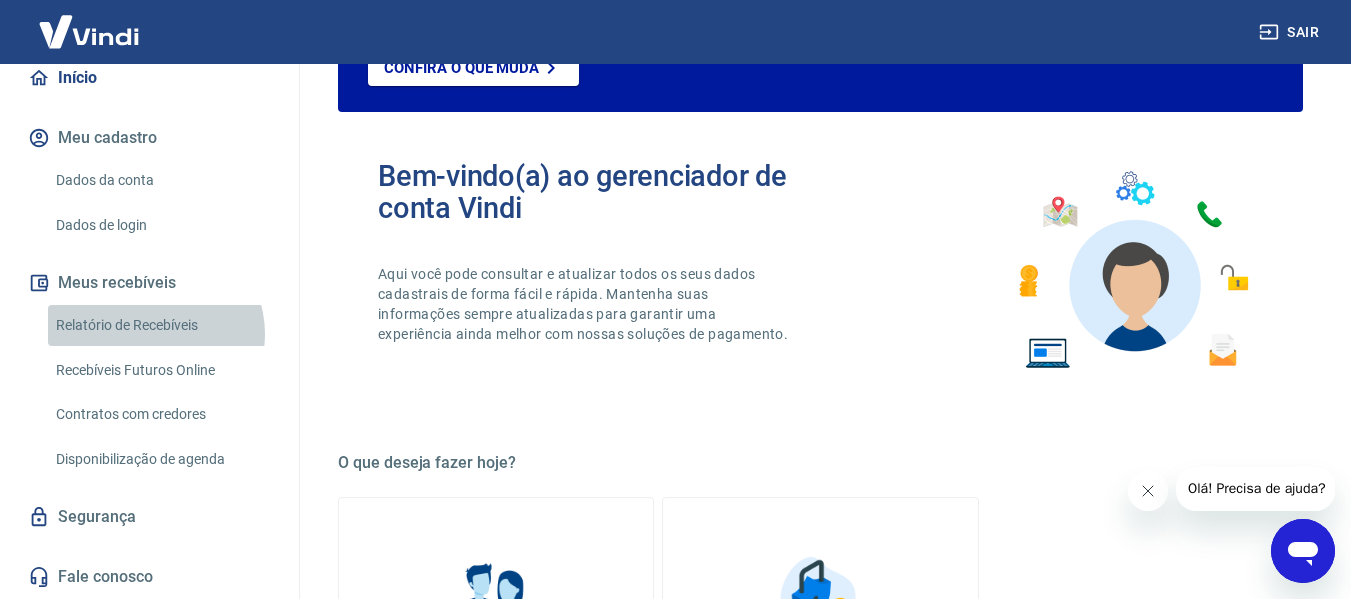 click on "Relatório de Recebíveis" at bounding box center [161, 325] 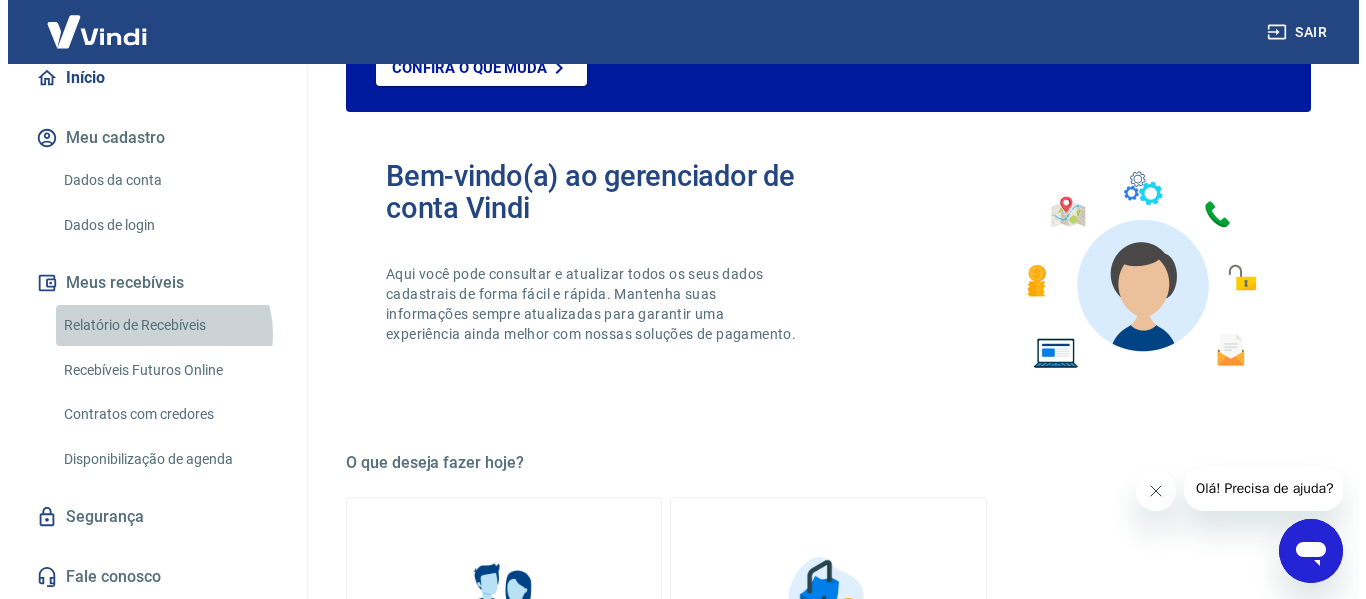 scroll, scrollTop: 0, scrollLeft: 0, axis: both 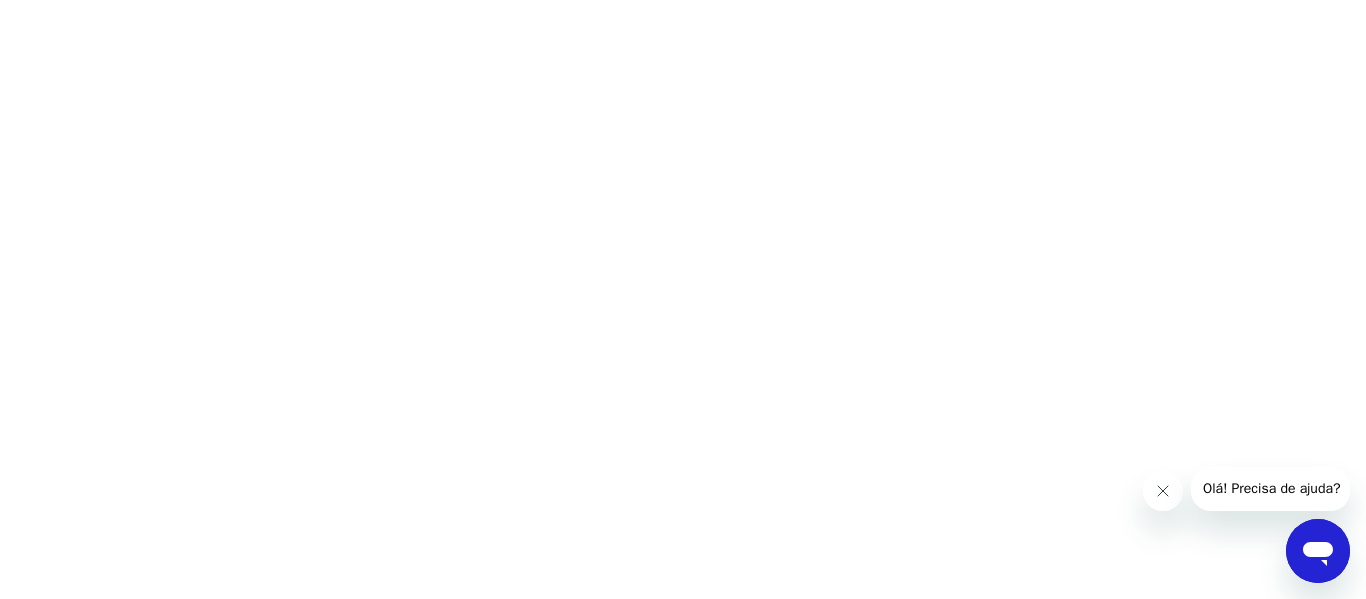 click 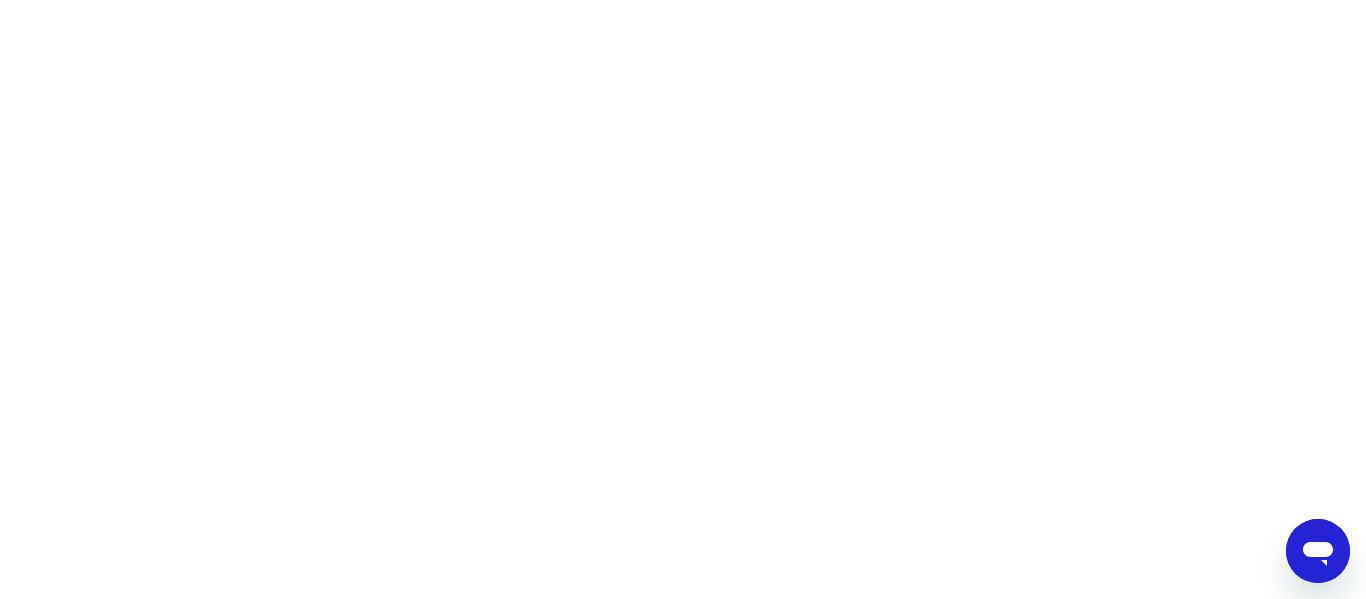 click 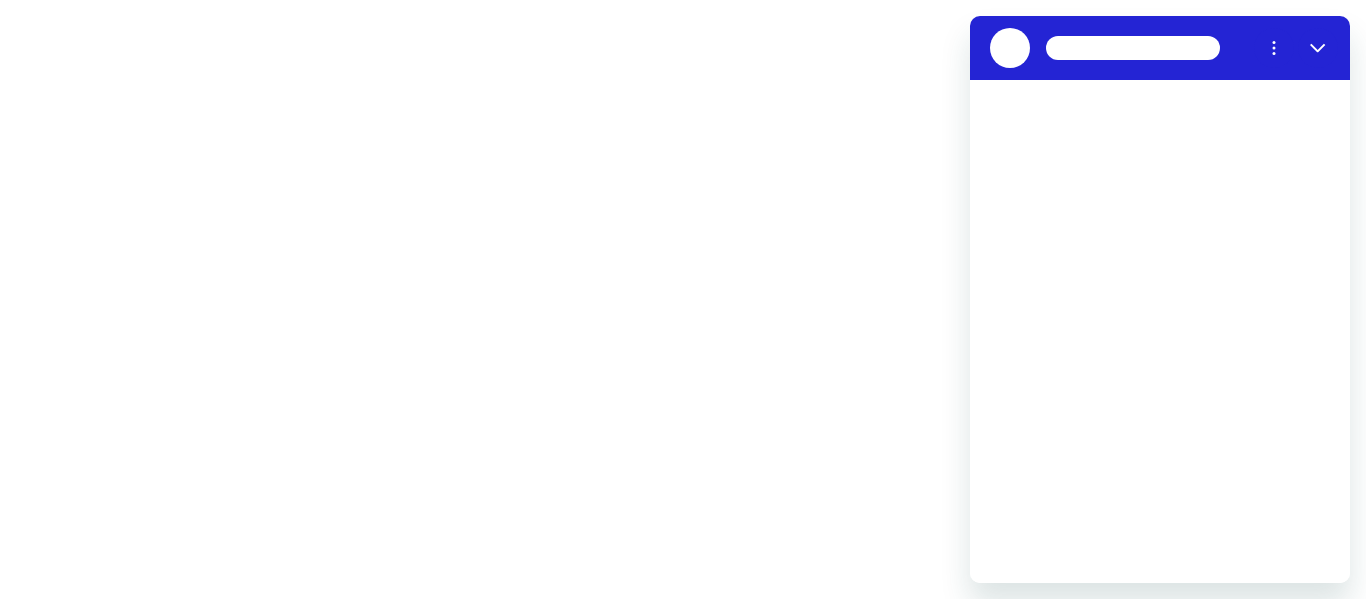 scroll, scrollTop: 0, scrollLeft: 0, axis: both 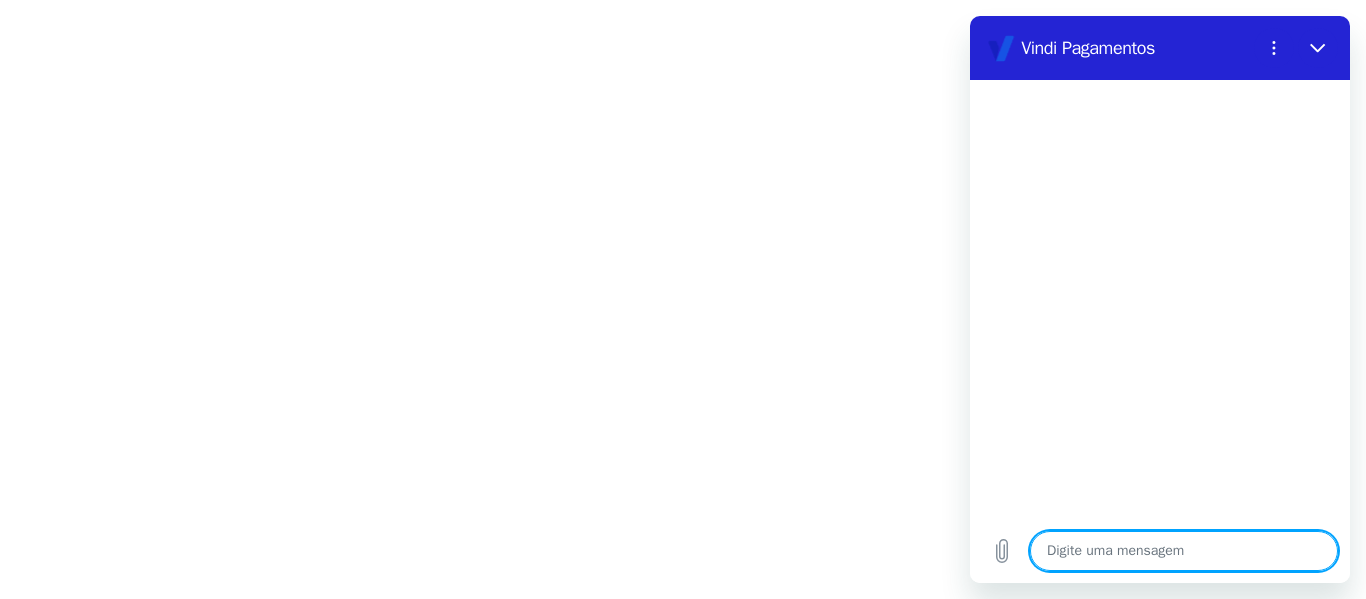 type on "o" 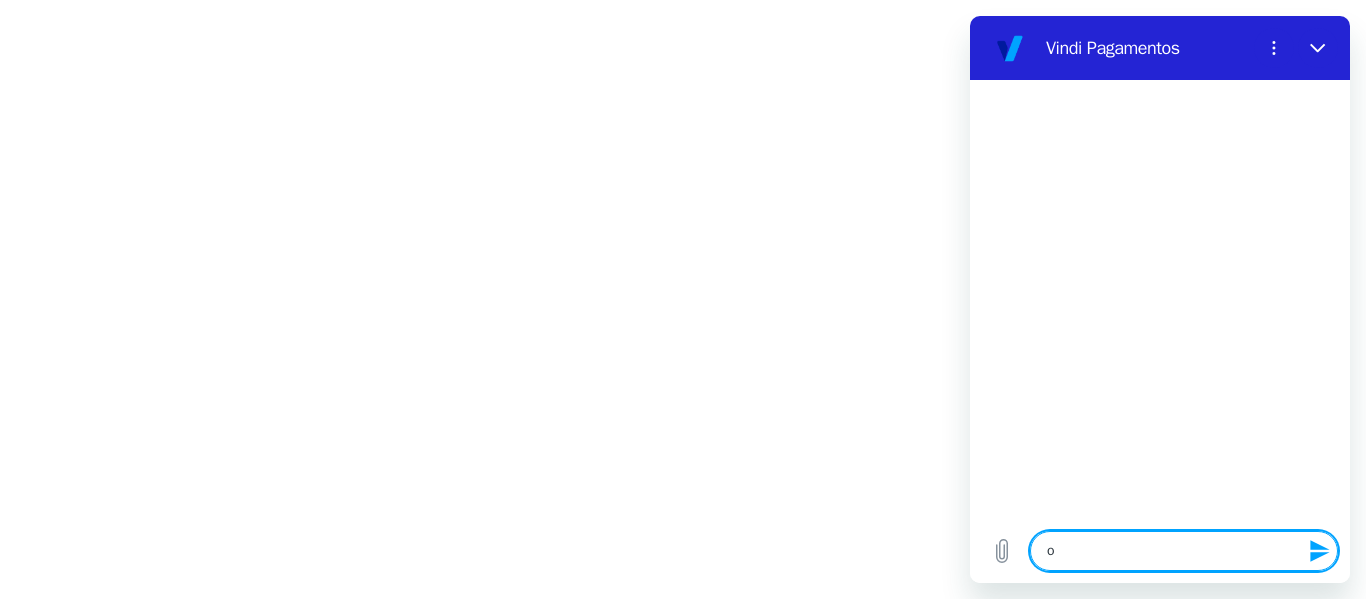 type on "ol" 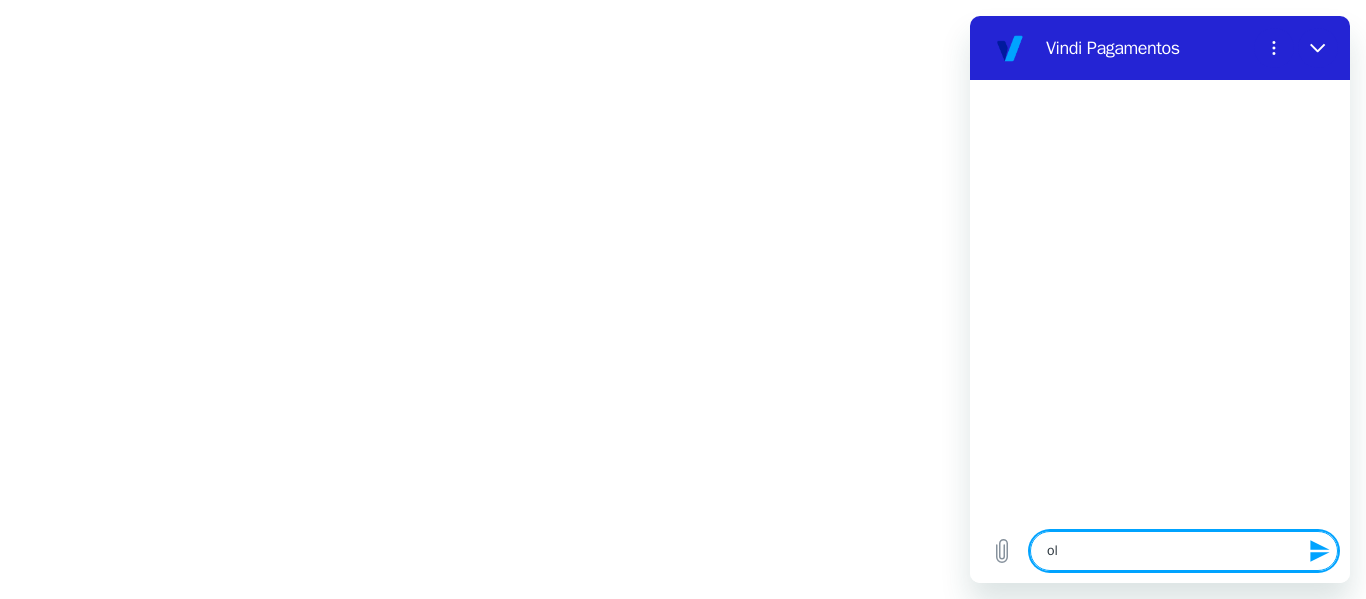 type on "olá" 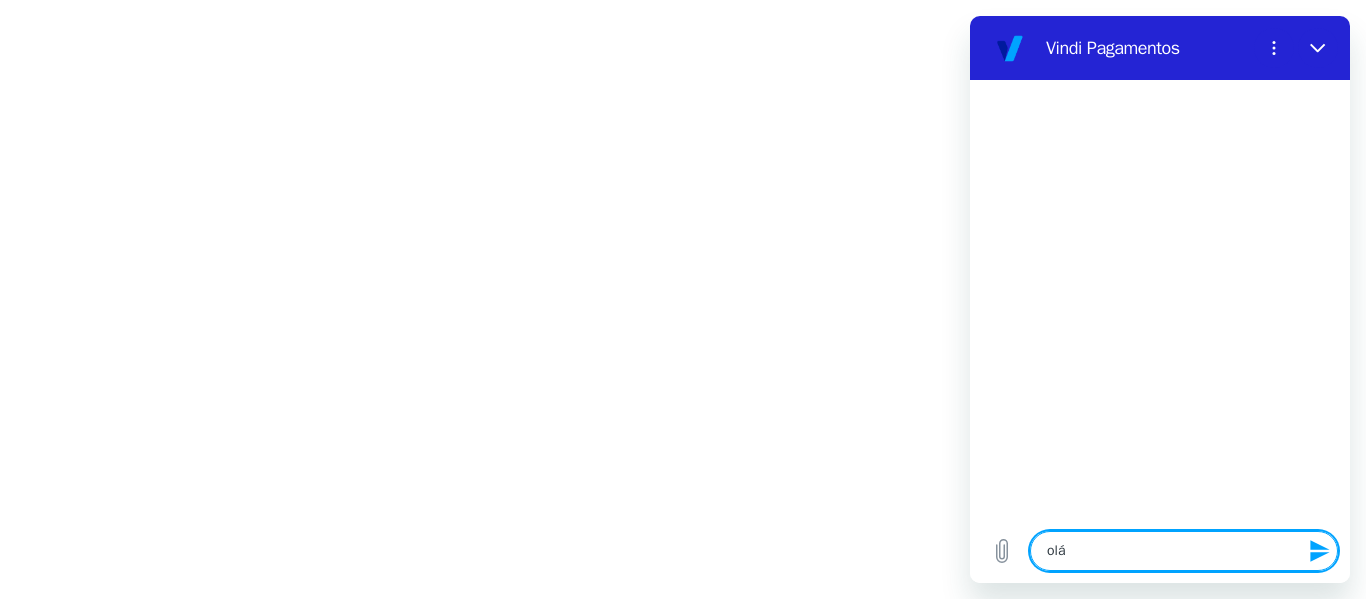 type 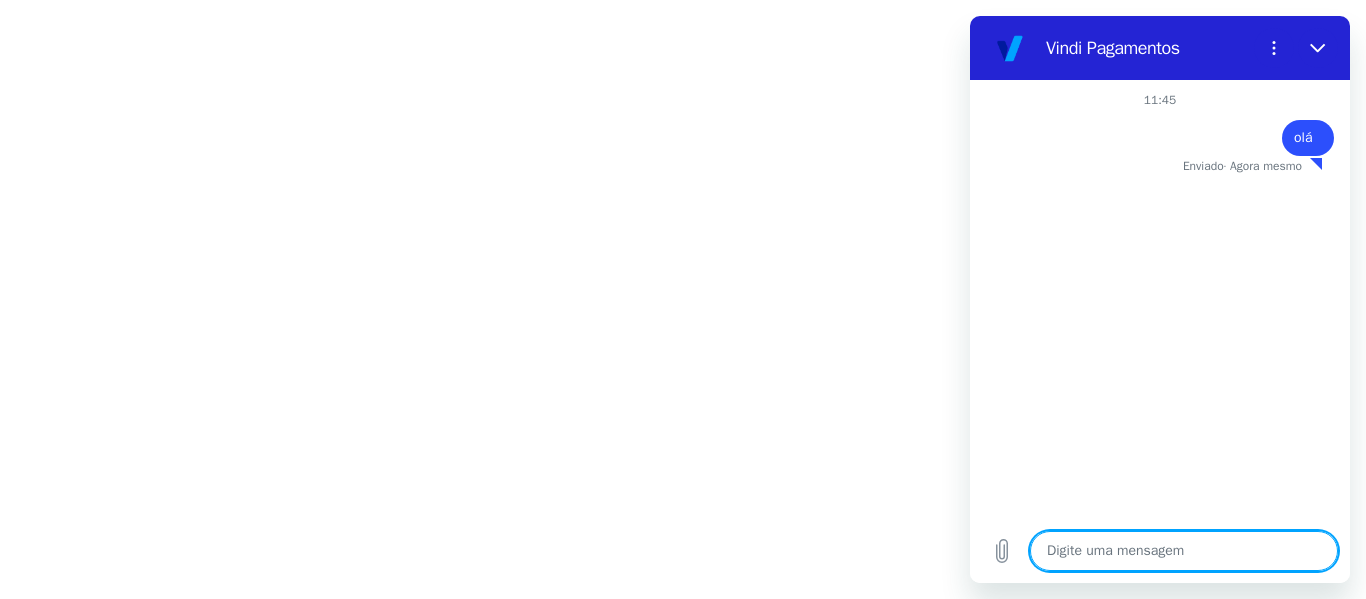 type on "x" 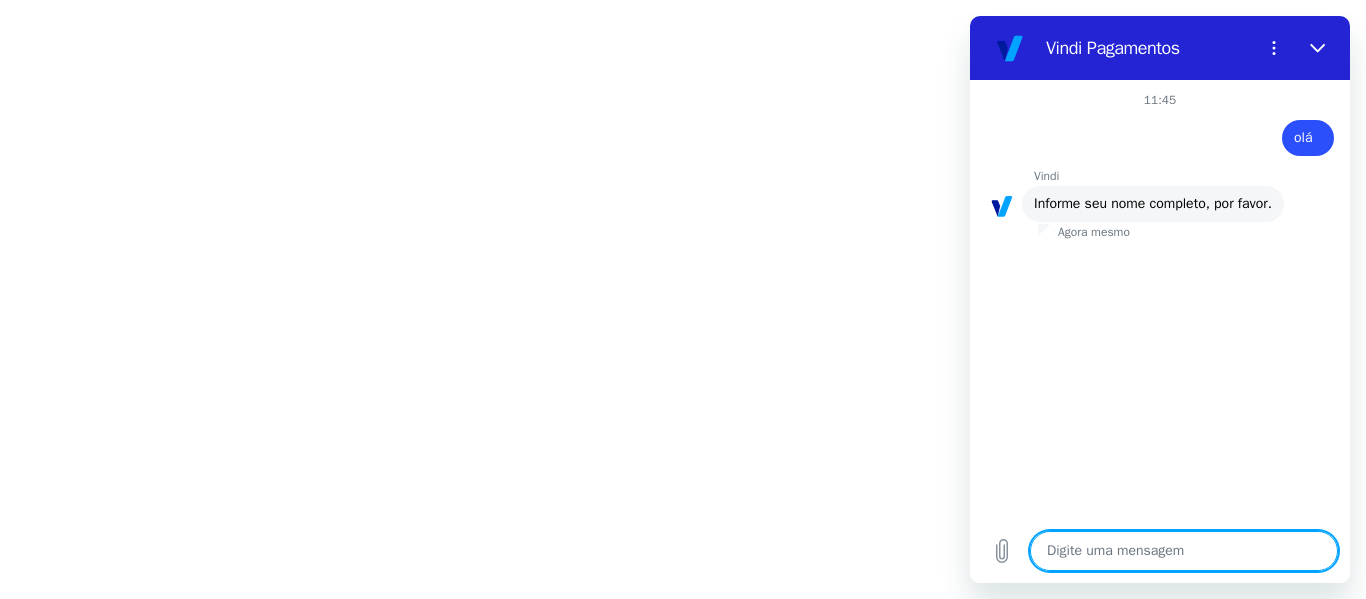type on "L" 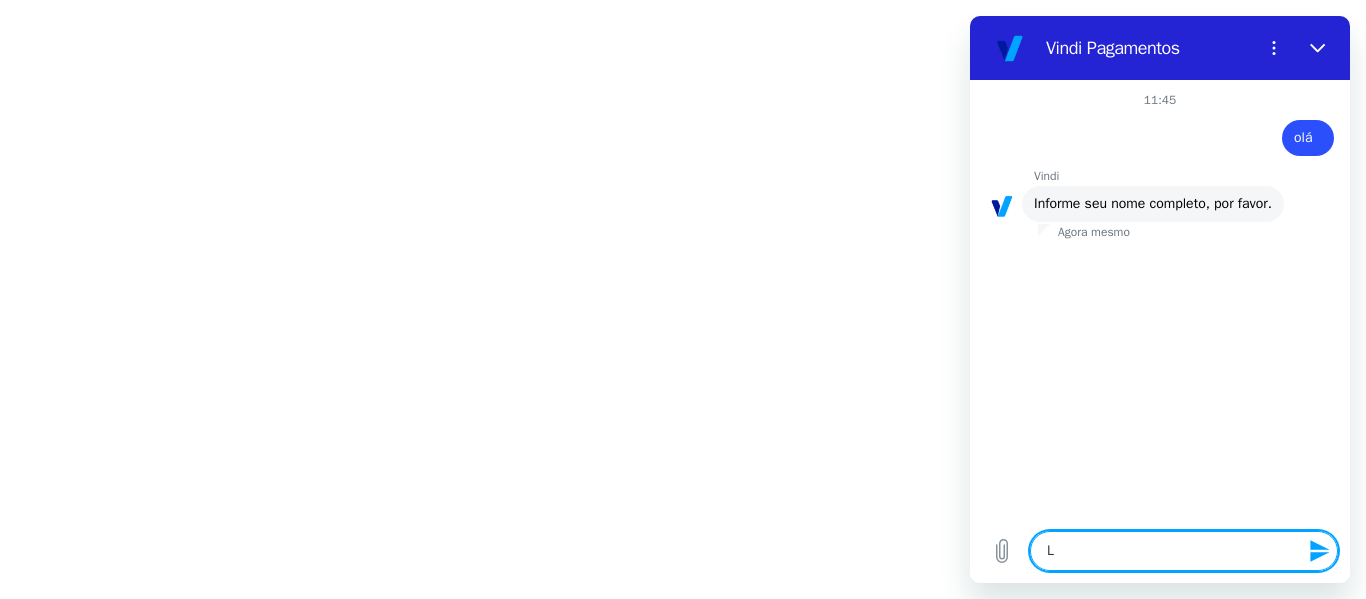 type on "Le" 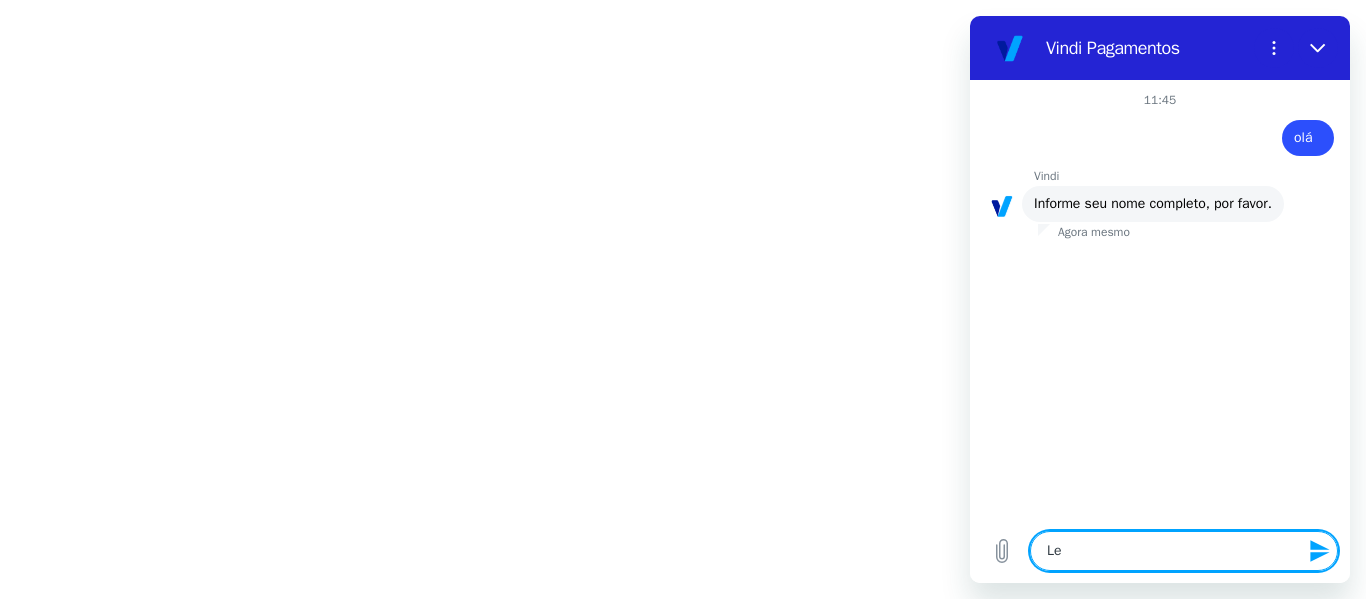 type on "Lea" 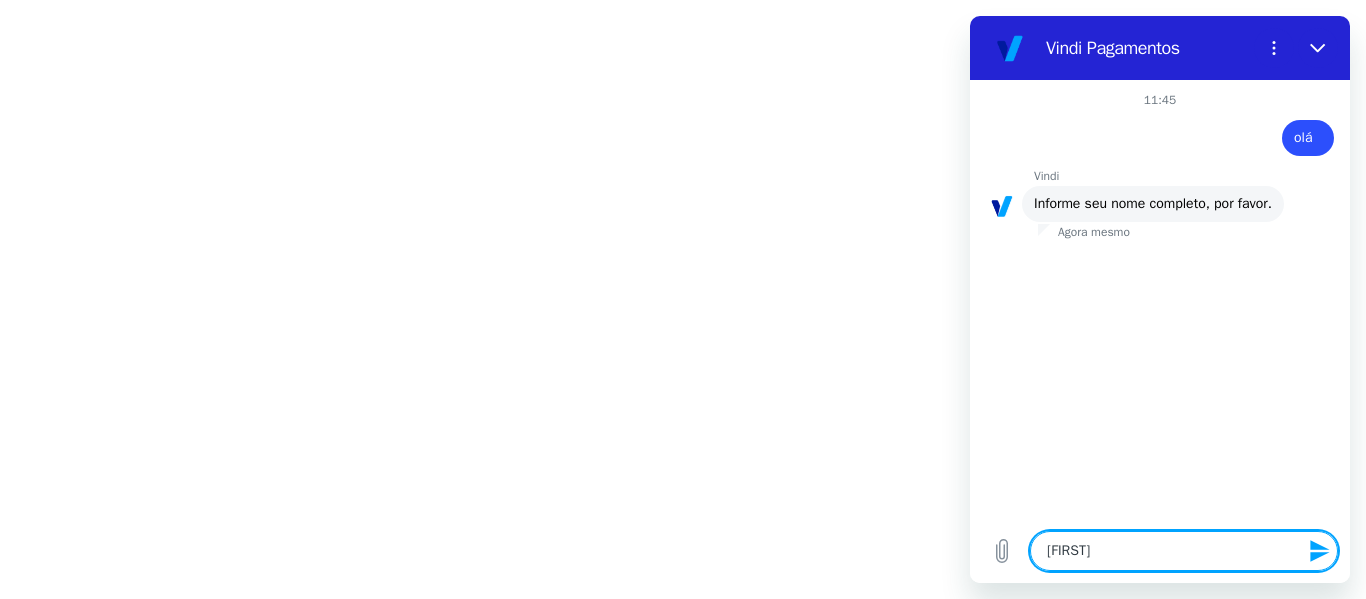 type on "Lean" 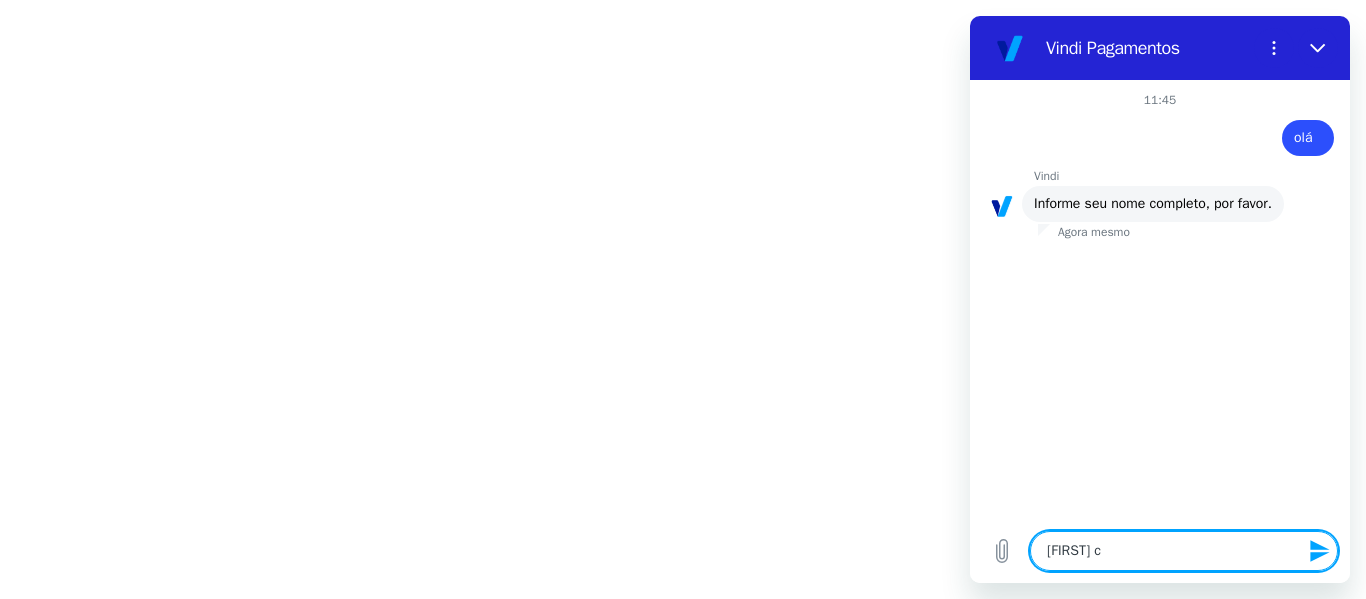 type on "x" 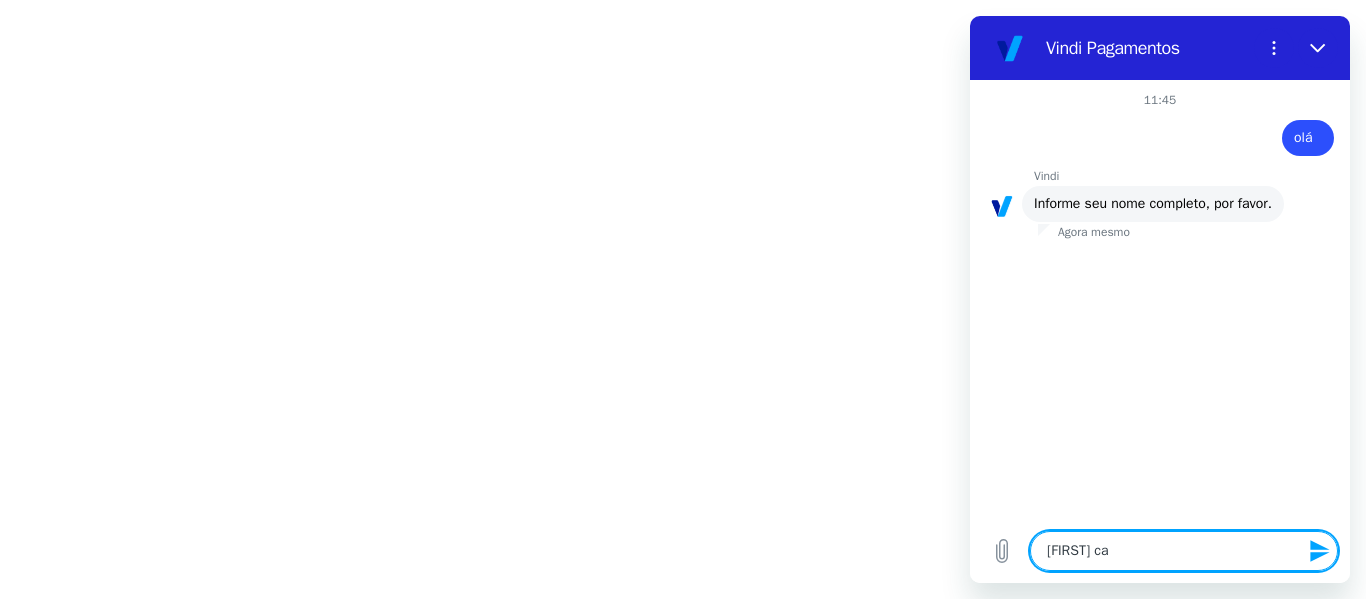 type on "Leandro car" 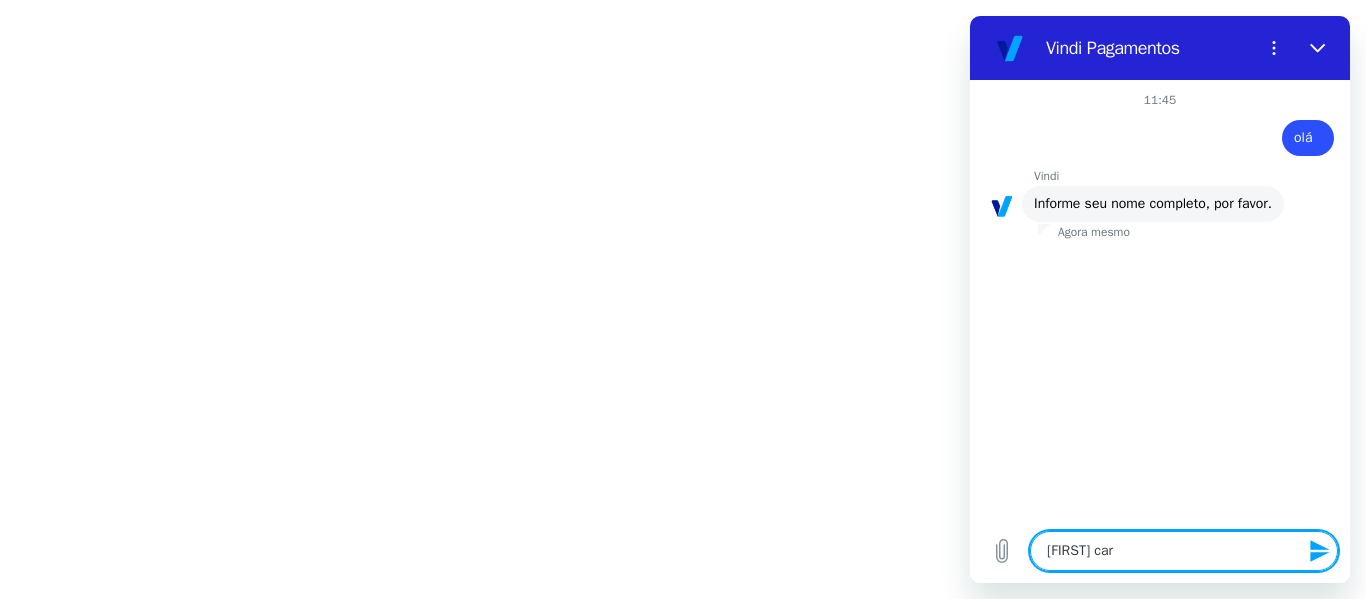 type on "Leandro carv" 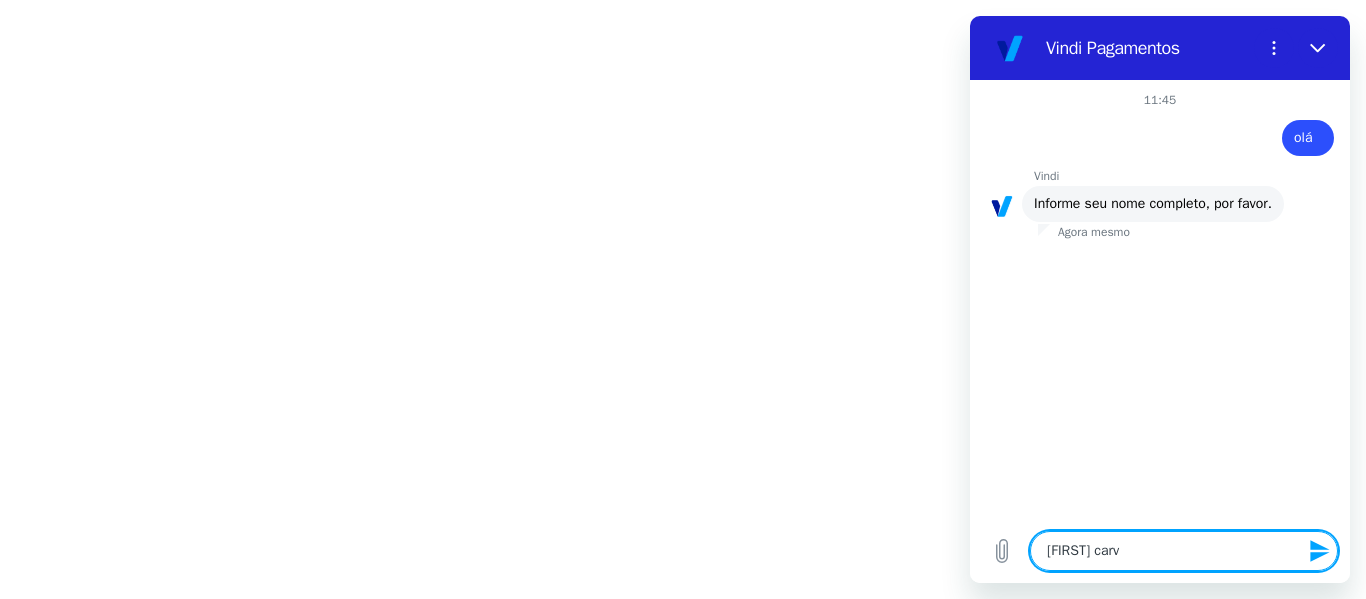 type on "Leandro carva" 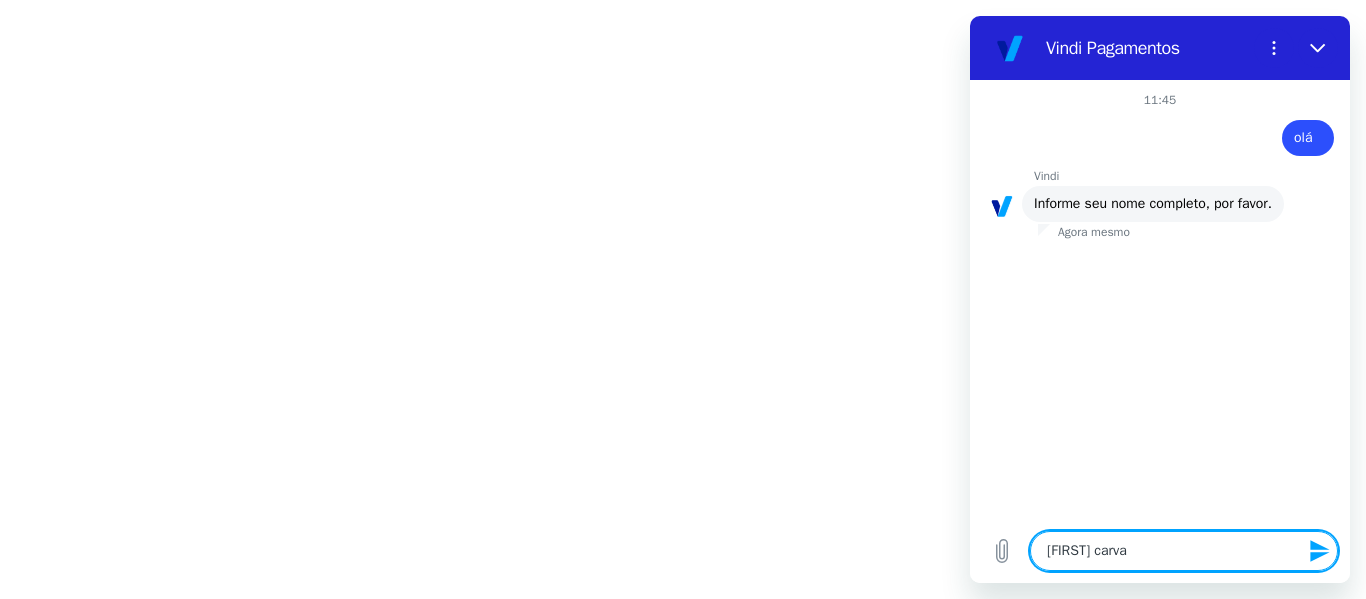 type on "Leandro carval" 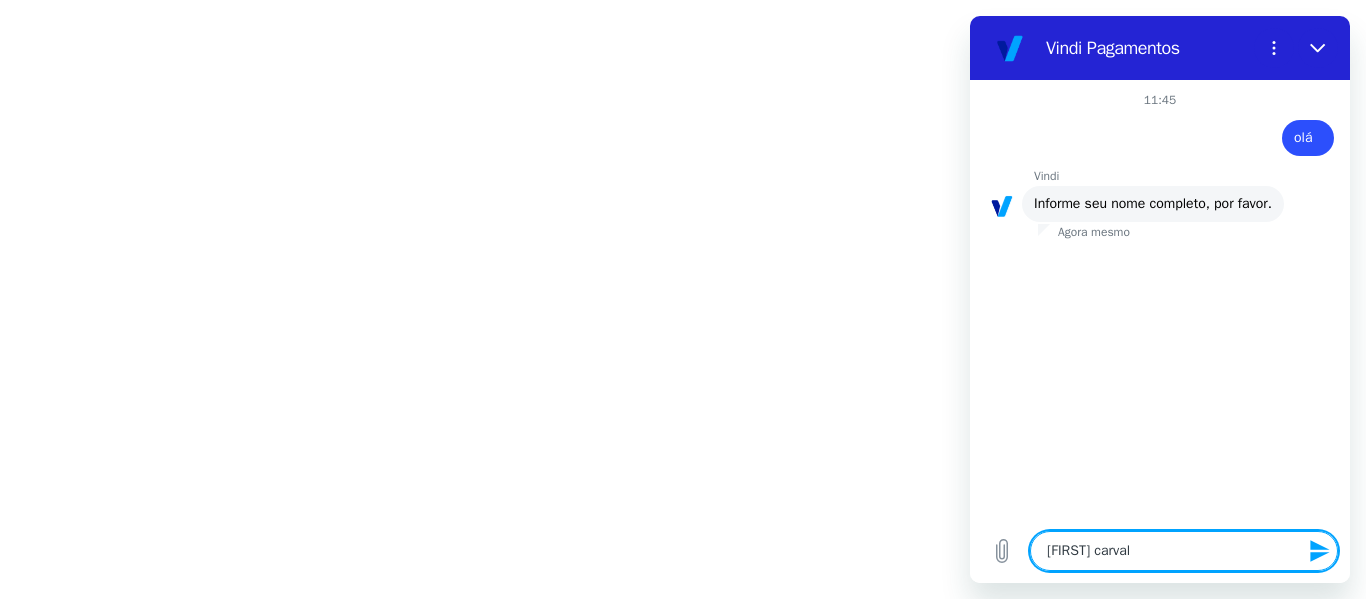 type on "Leandro carvalh" 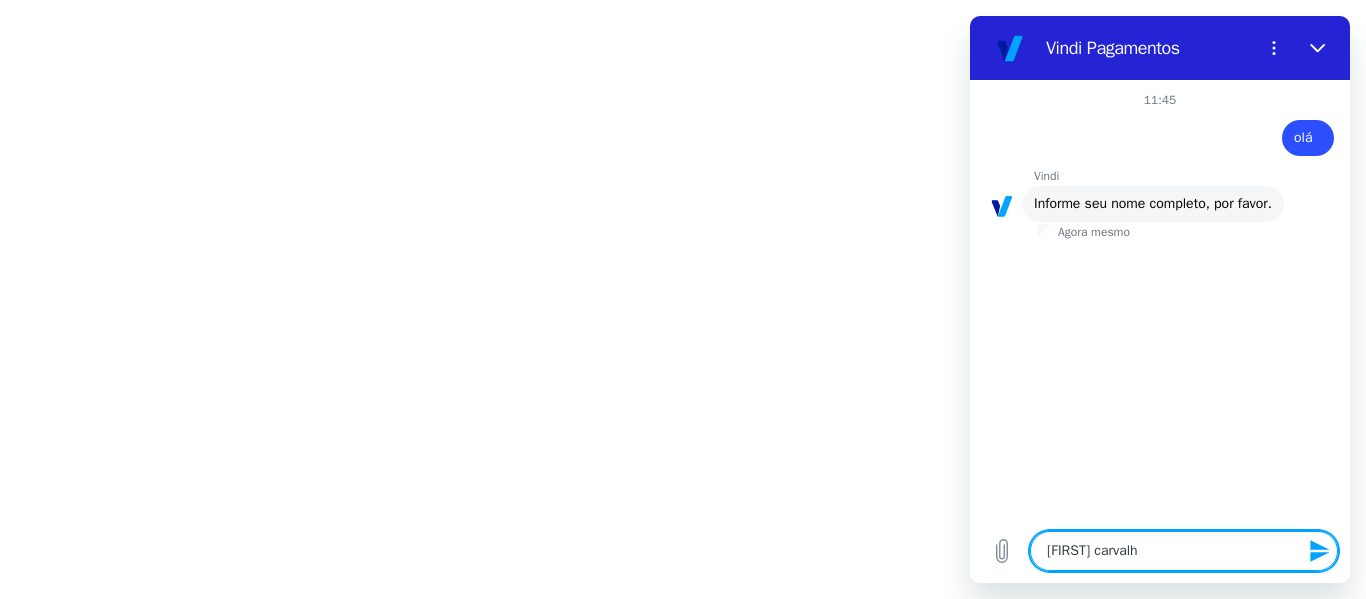 type on "Leandro carvalho" 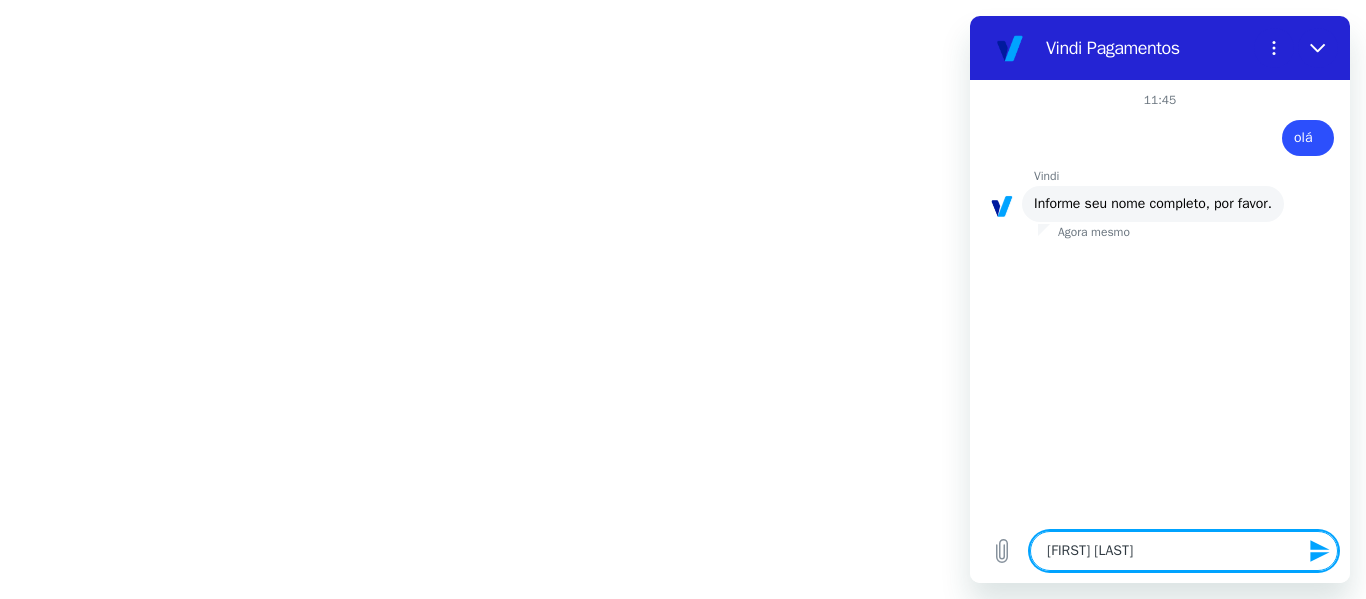 type on "Leandro carvalho" 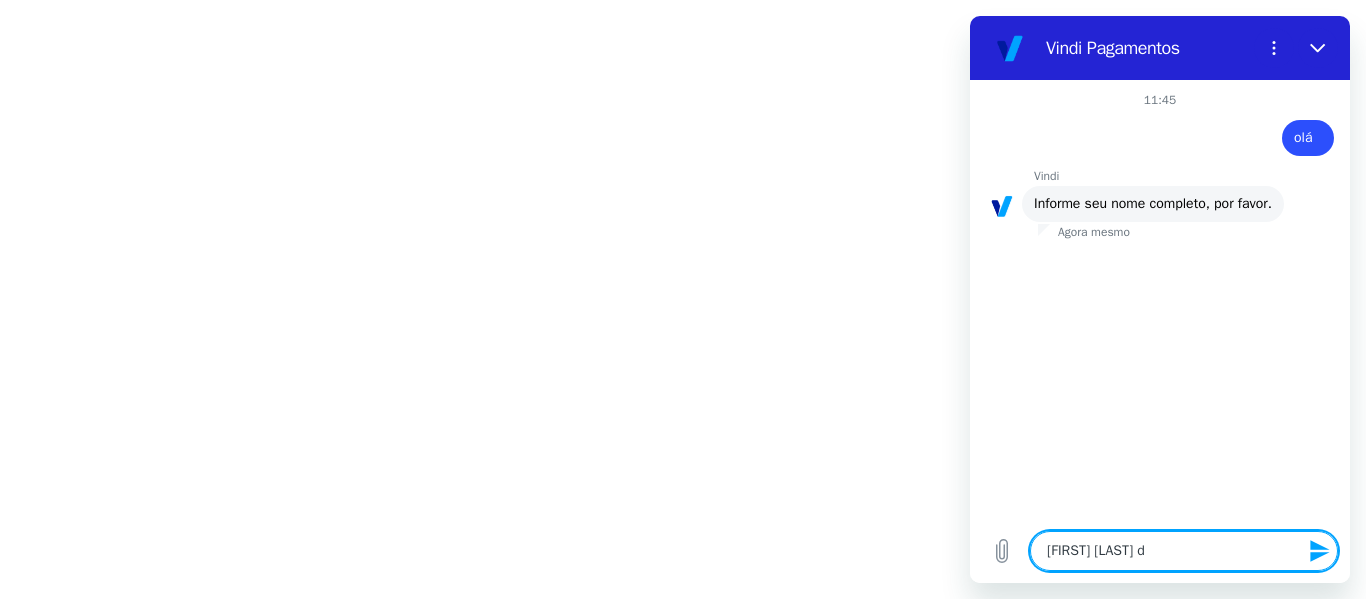 type on "Leandro carvalho de" 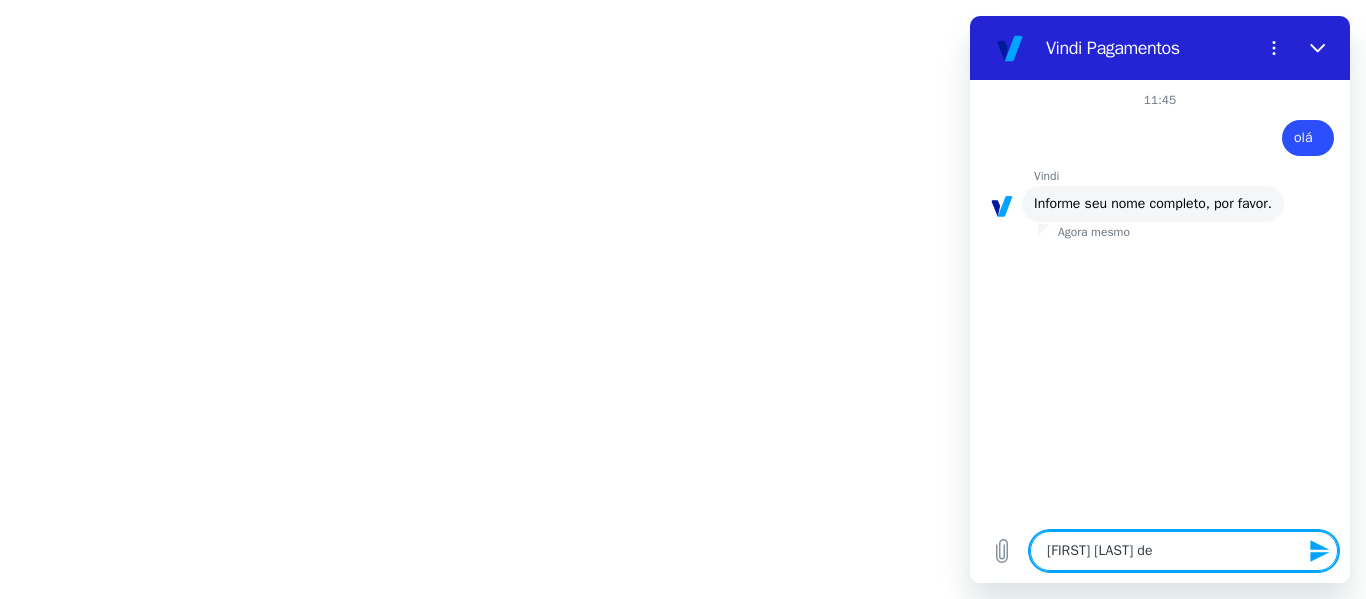 type on "Leandro carvalho de" 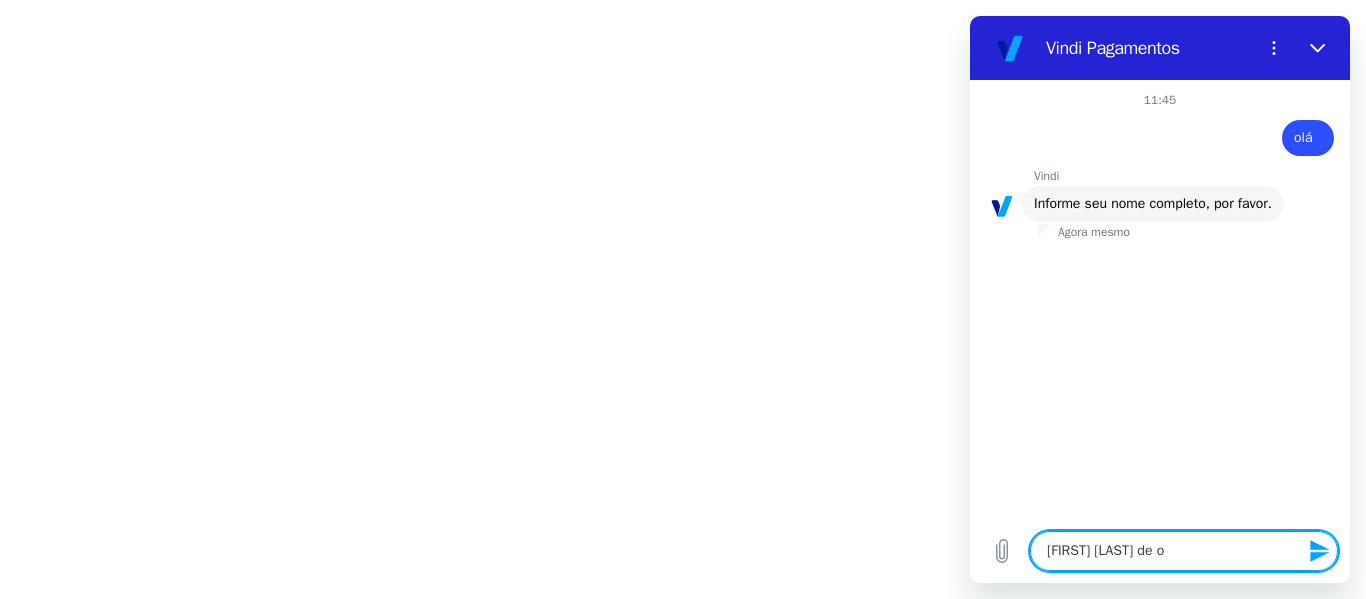 type on "Leandro carvalho de ol" 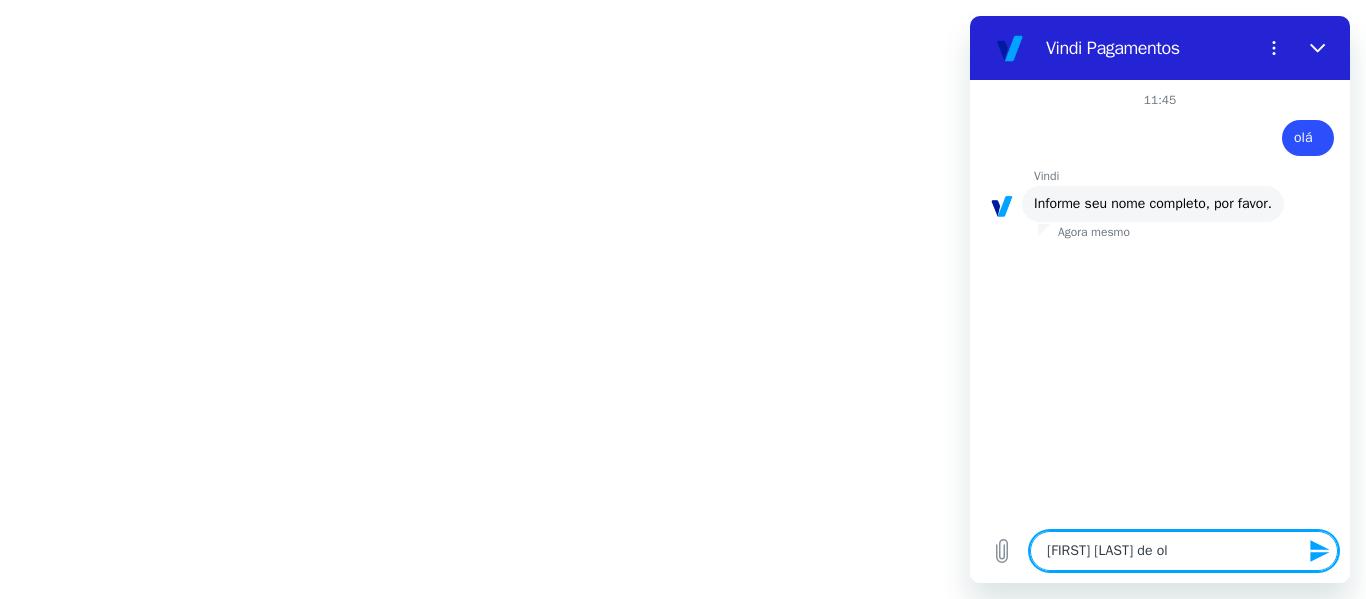 type on "Leandro carvalho de oli" 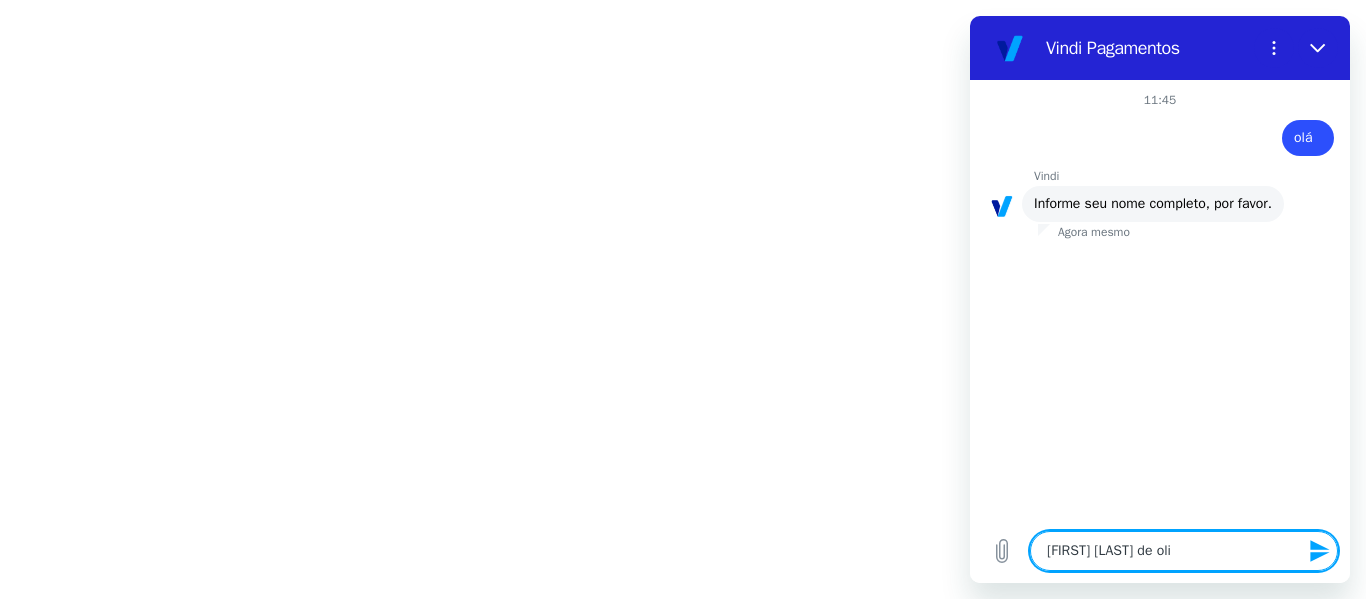 type on "Leandro carvalho de oliv" 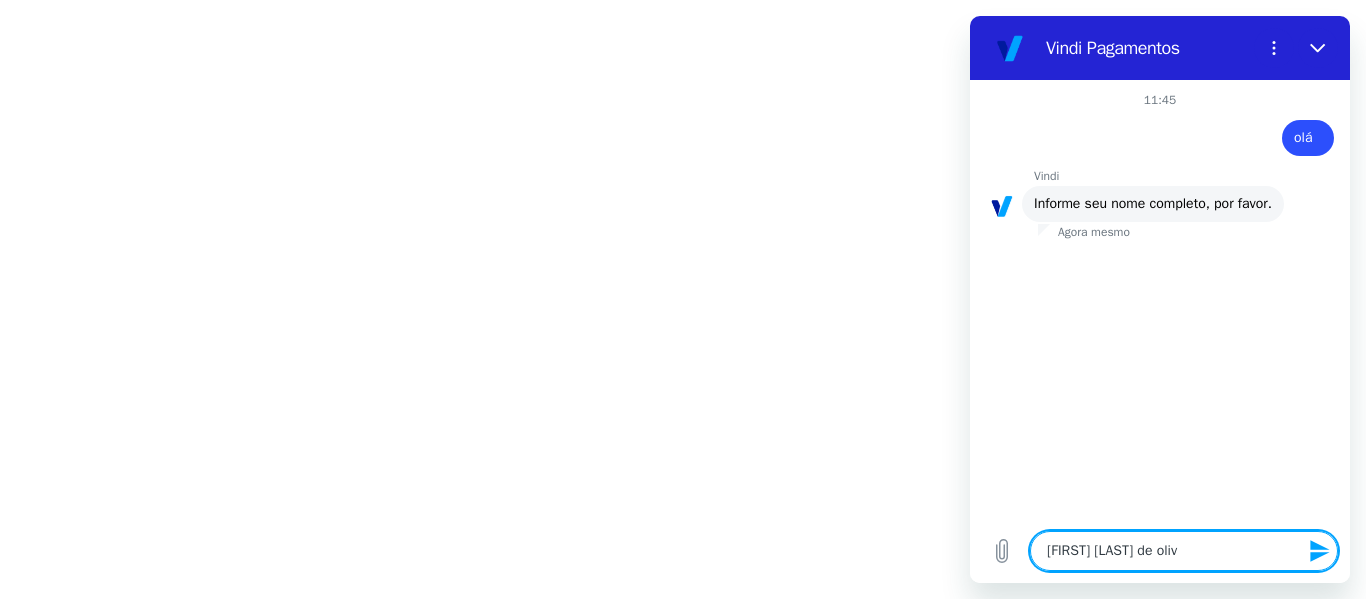 type on "Leandro carvalho de olive" 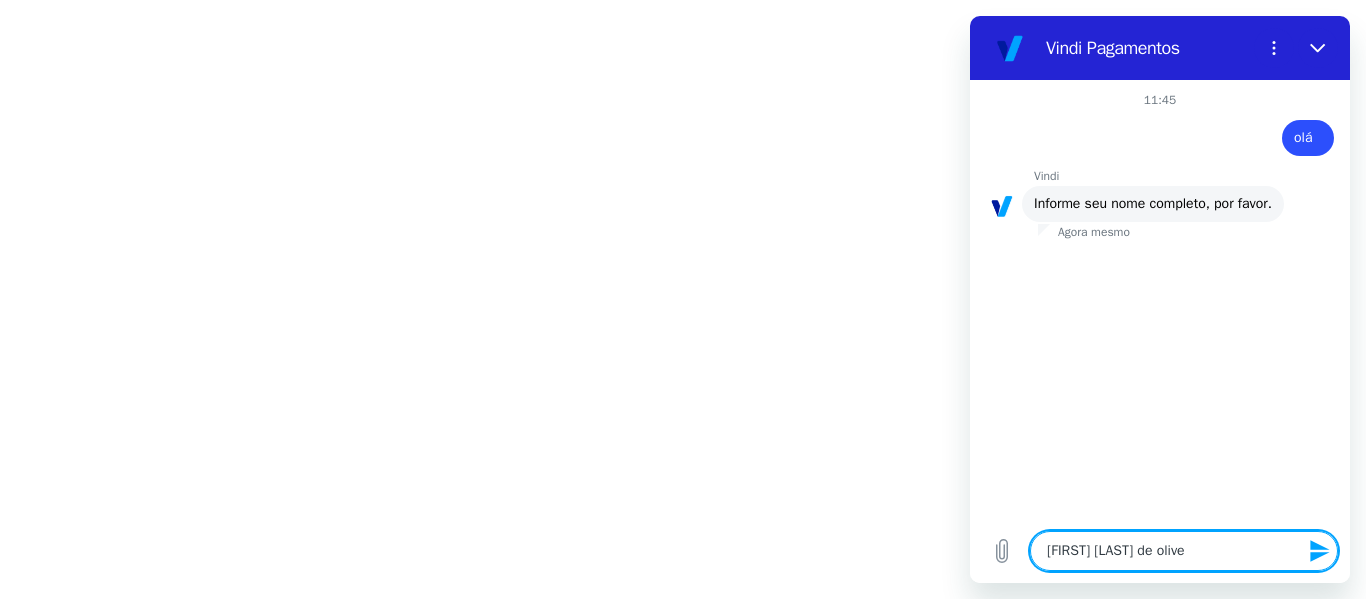 type on "Leandro carvalho de olivei" 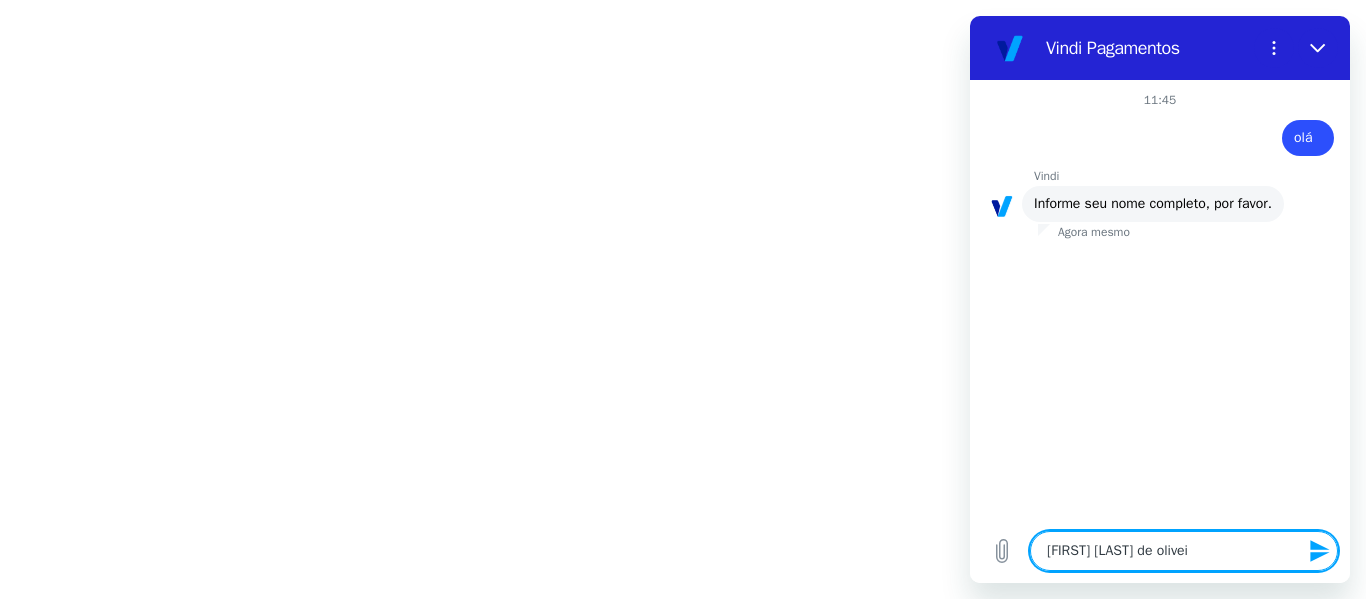 type on "Leandro carvalho de oliveir" 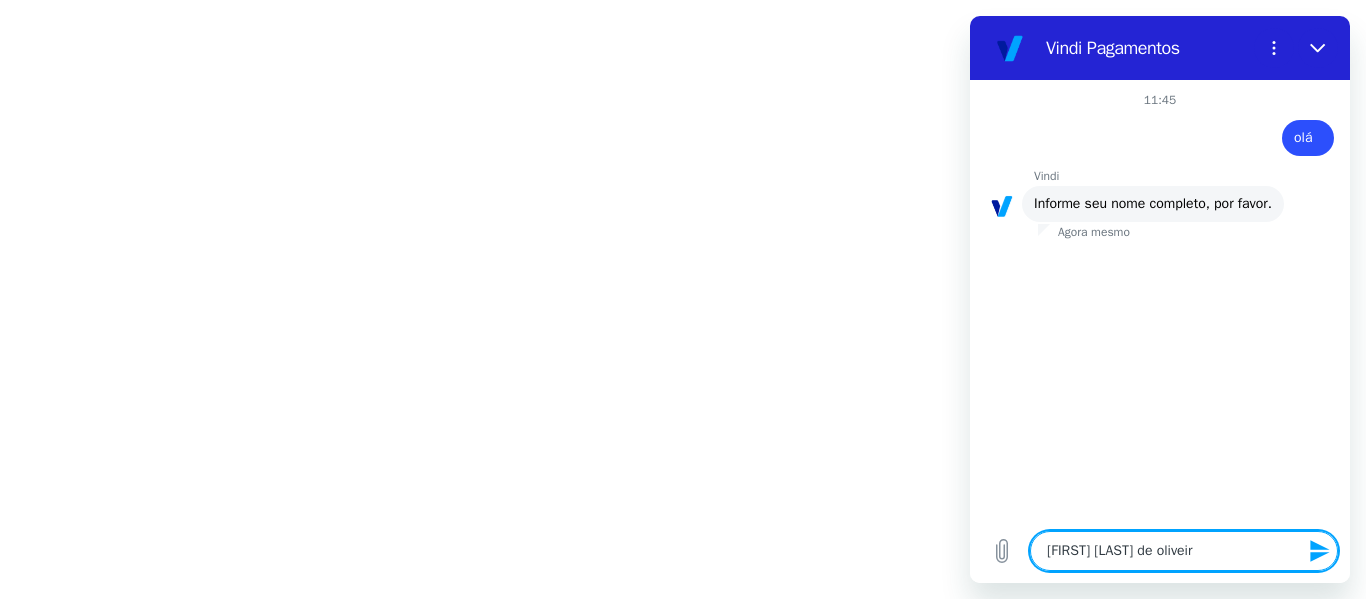 type on "Leandro carvalho de oliveira" 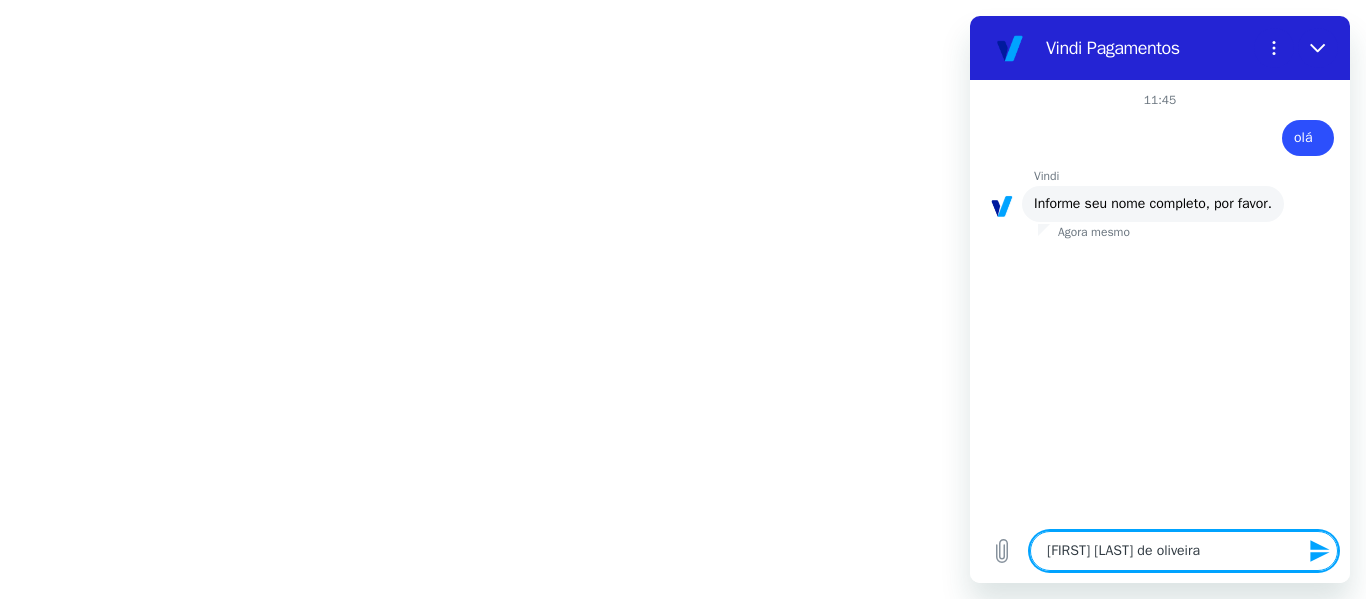 type 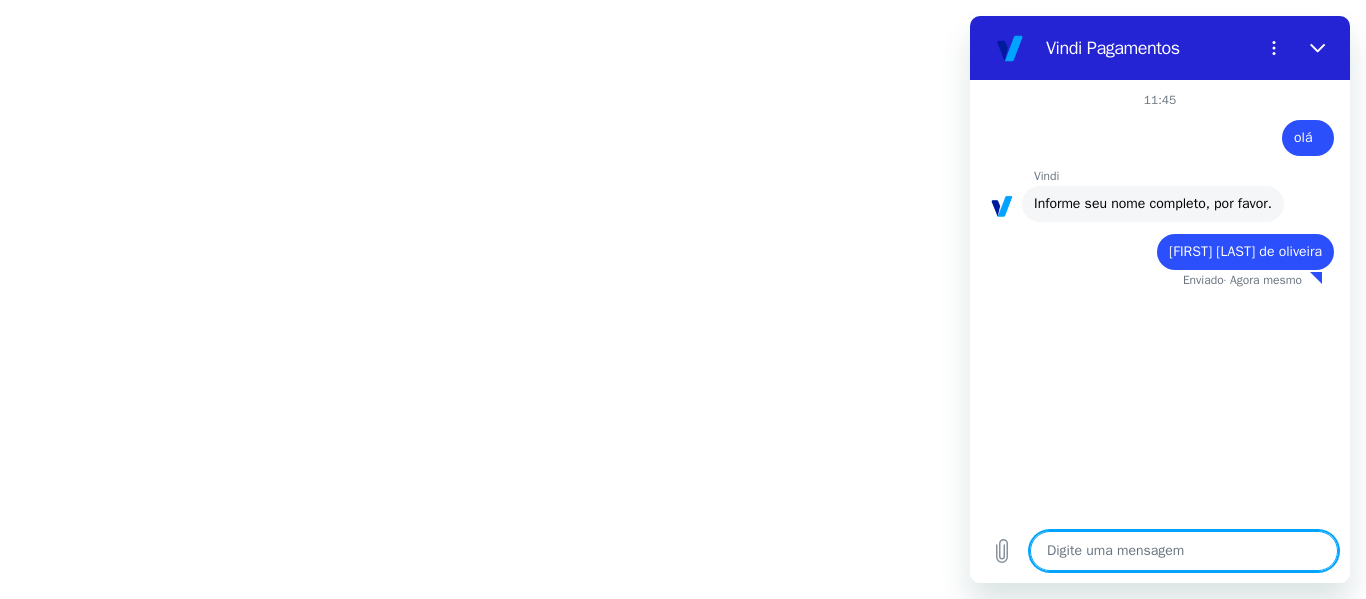 type on "x" 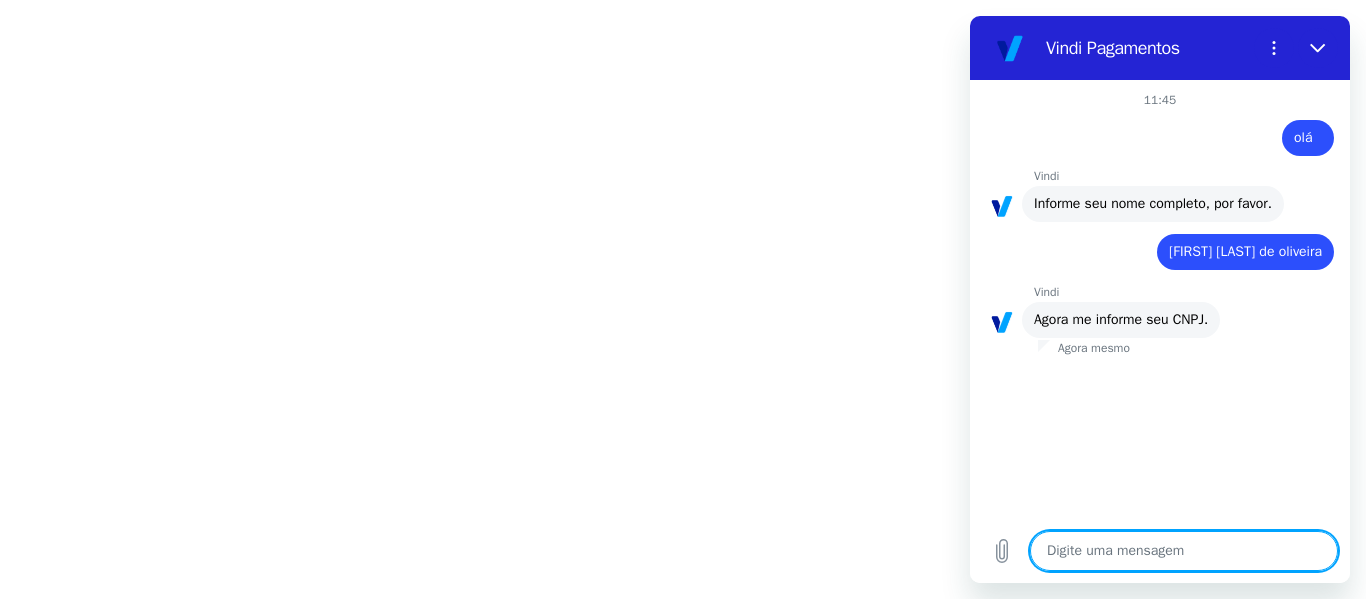 type on "\" 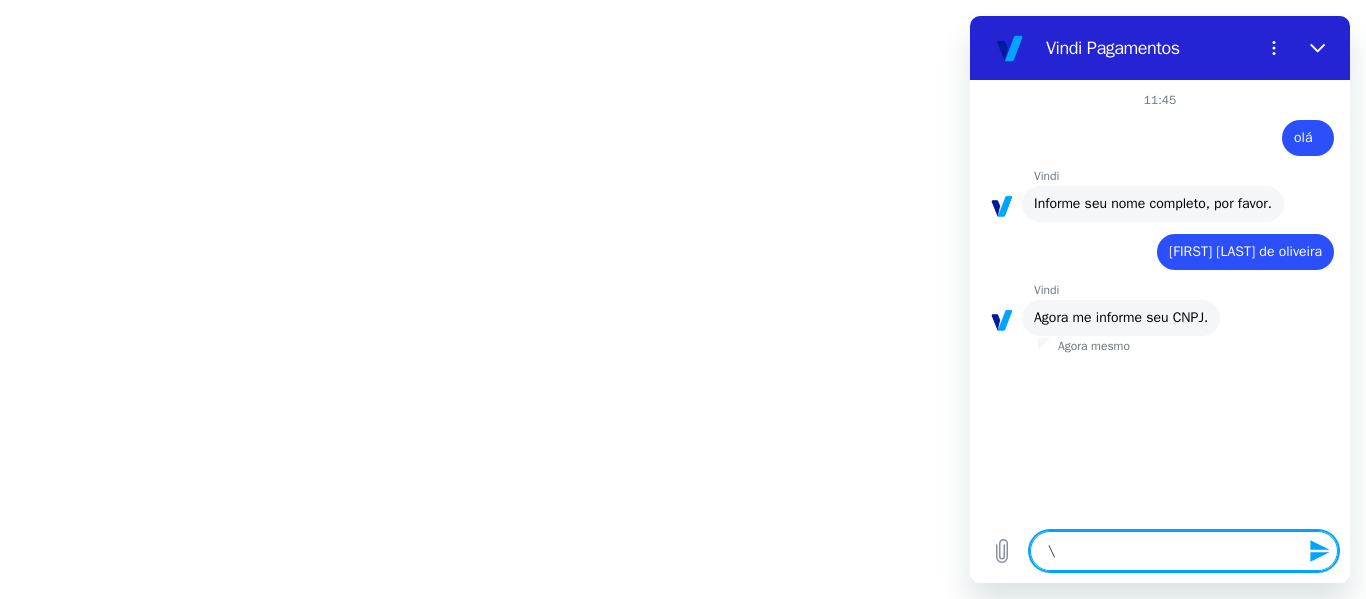 type on "\a" 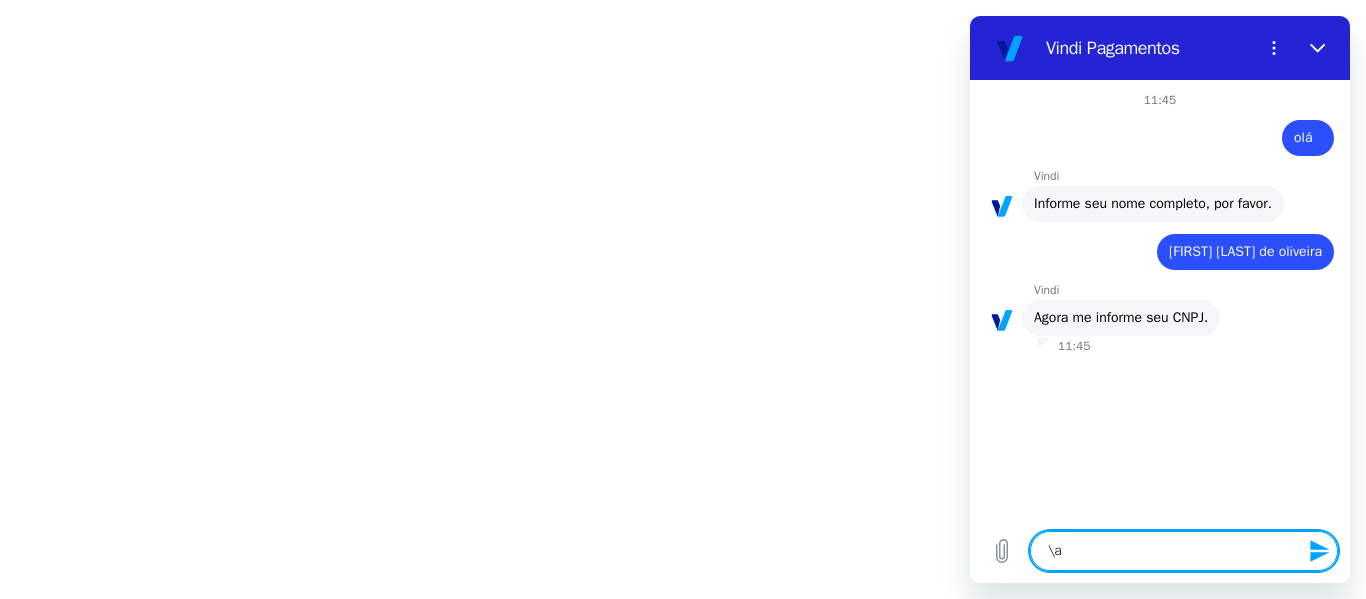 type on "\an" 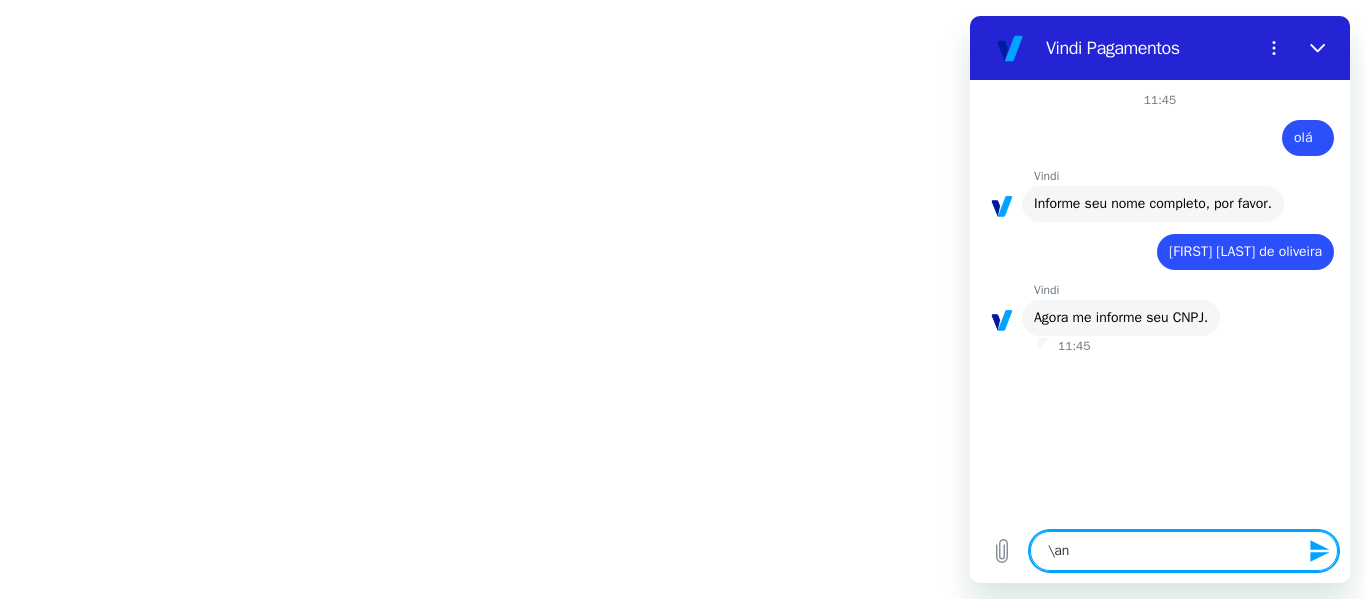 type on "\anã" 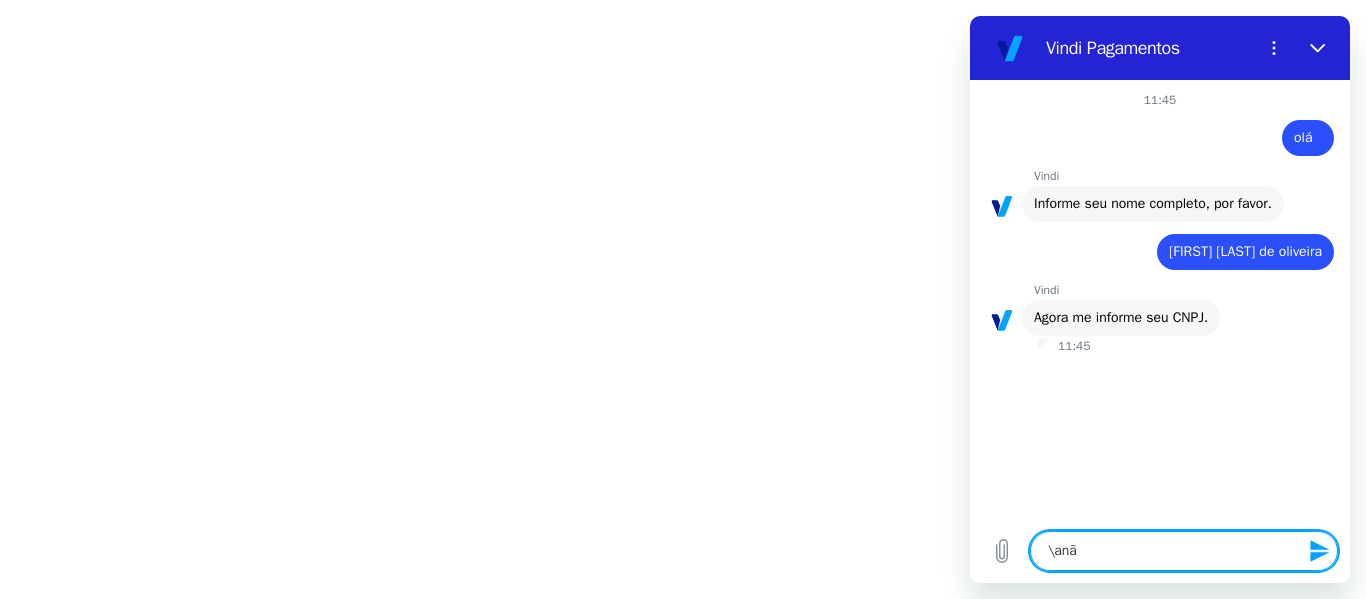 type on "\anão" 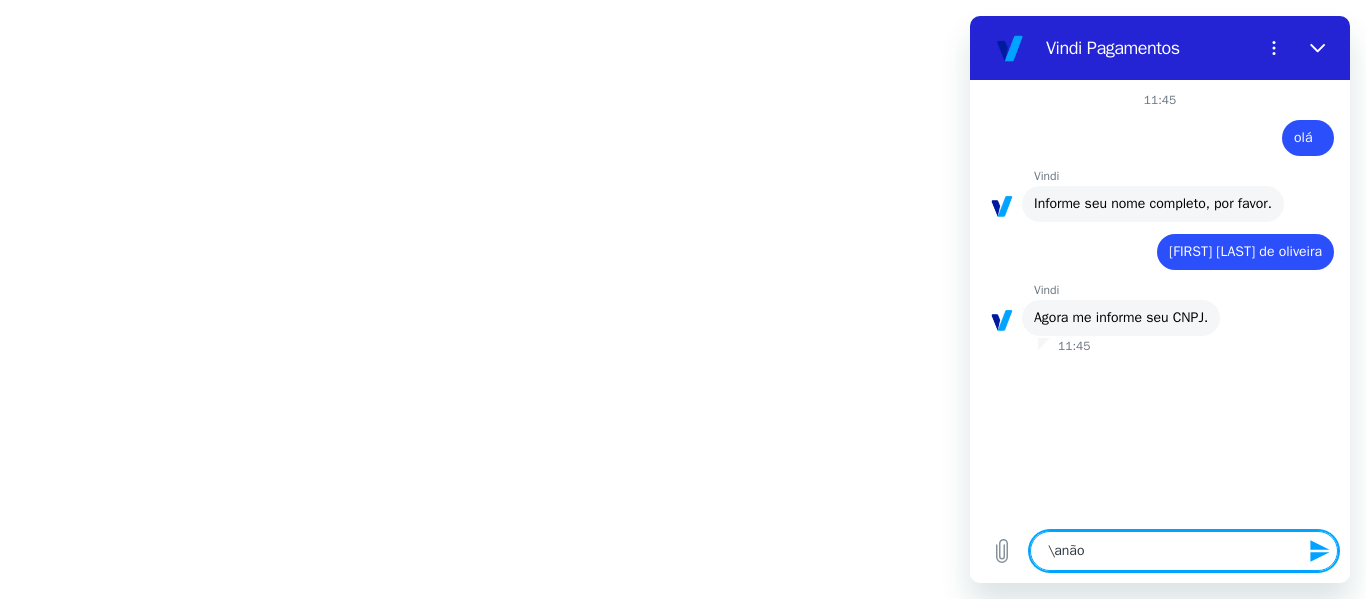 type on "\anão" 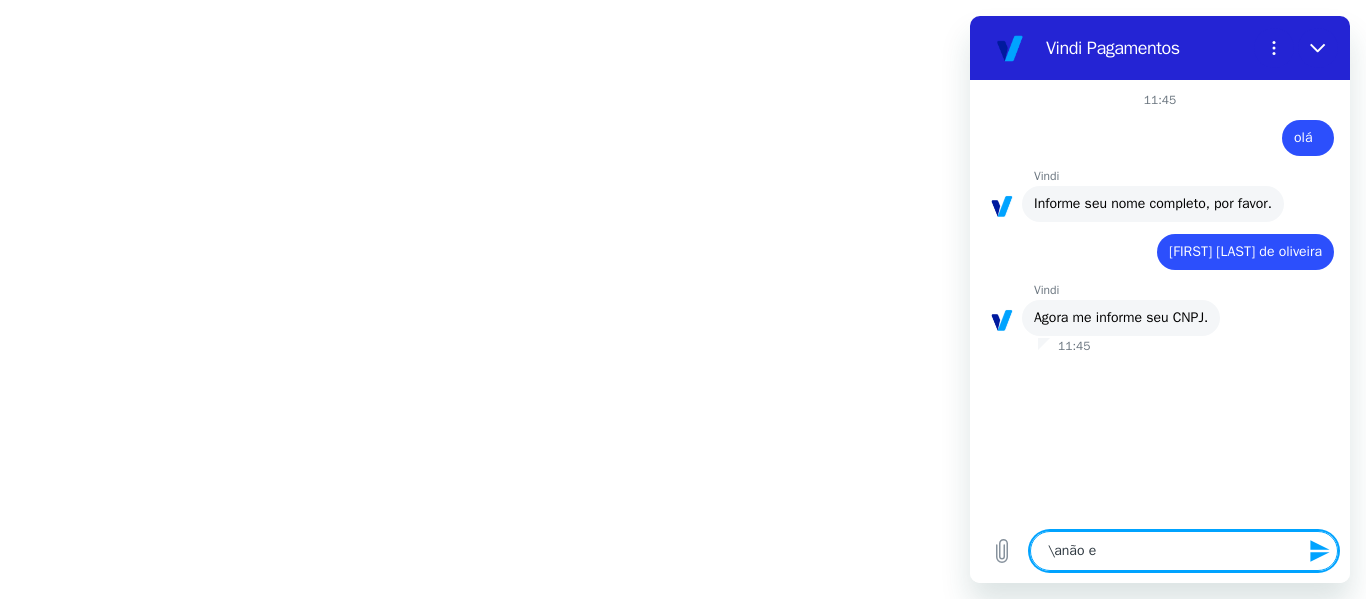 type on "\anão" 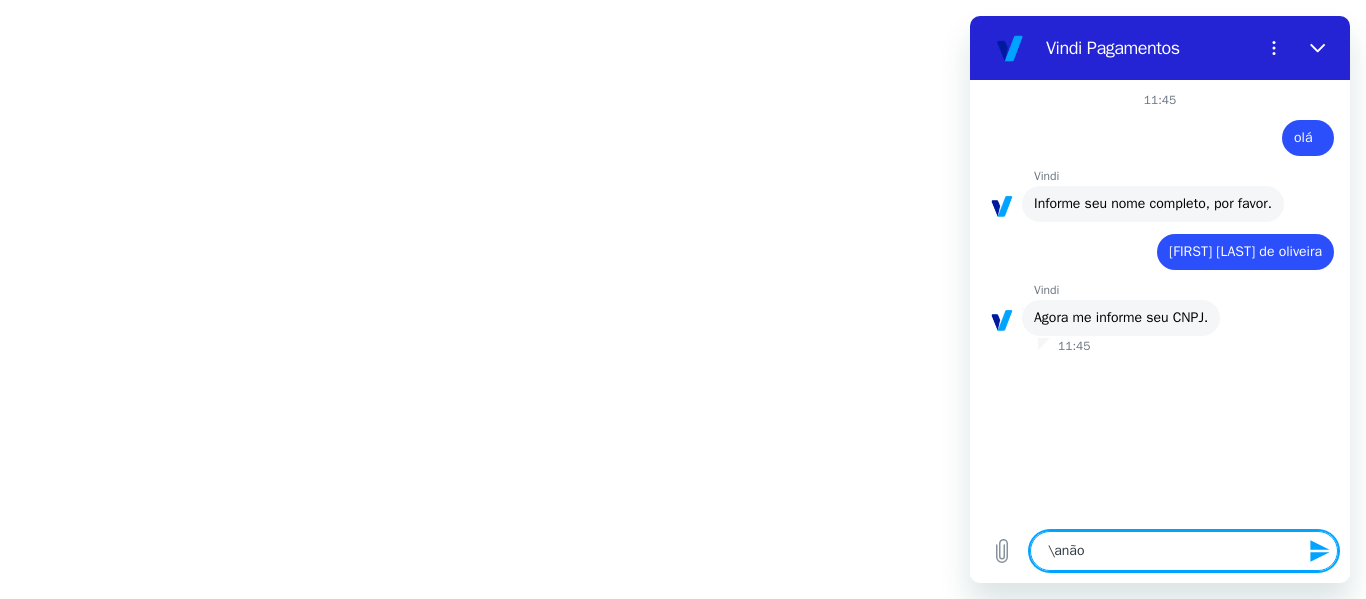 type on "\anão" 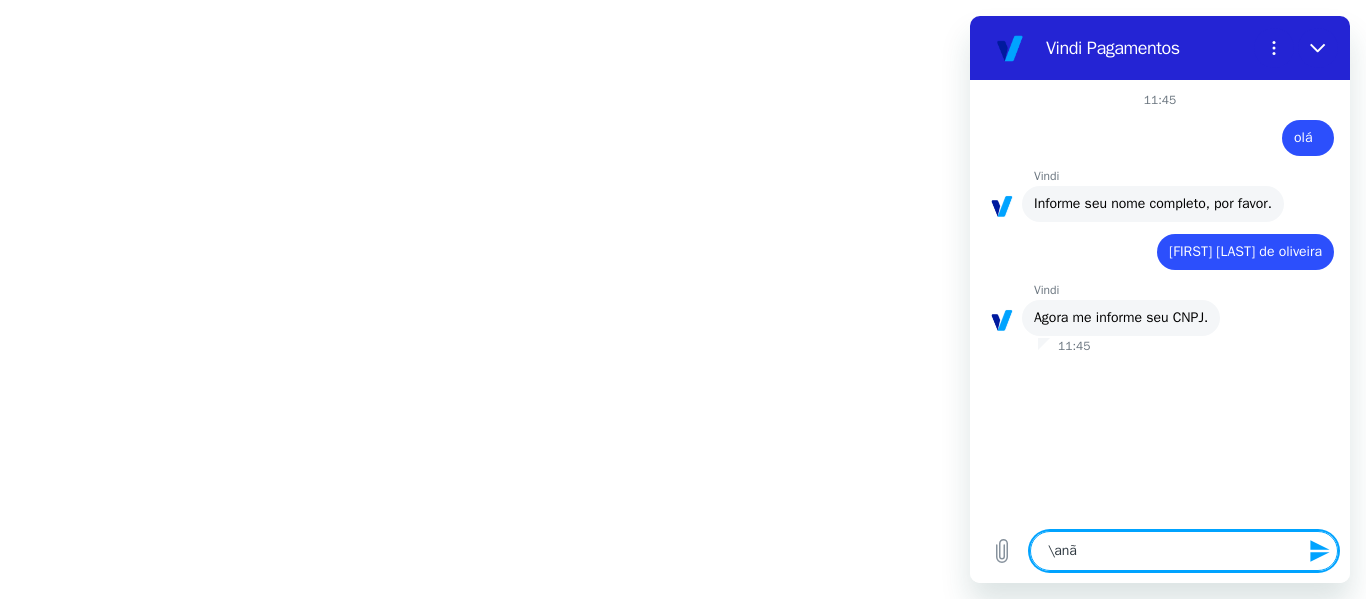 type on "\an" 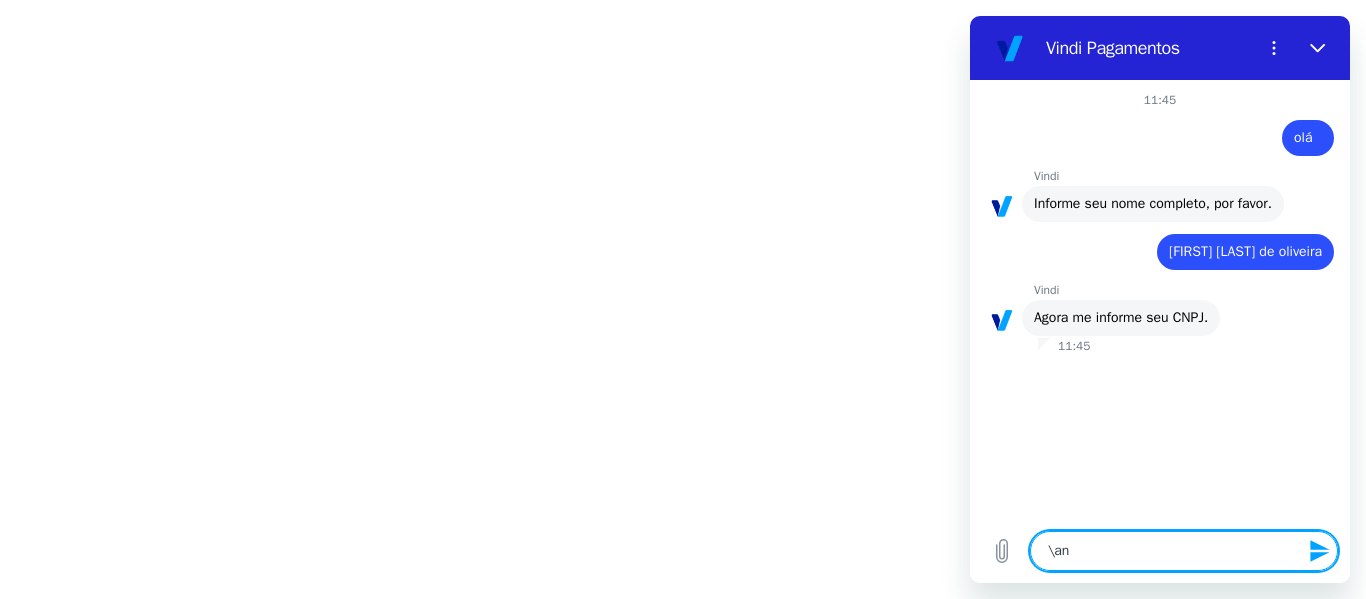 type on "\a" 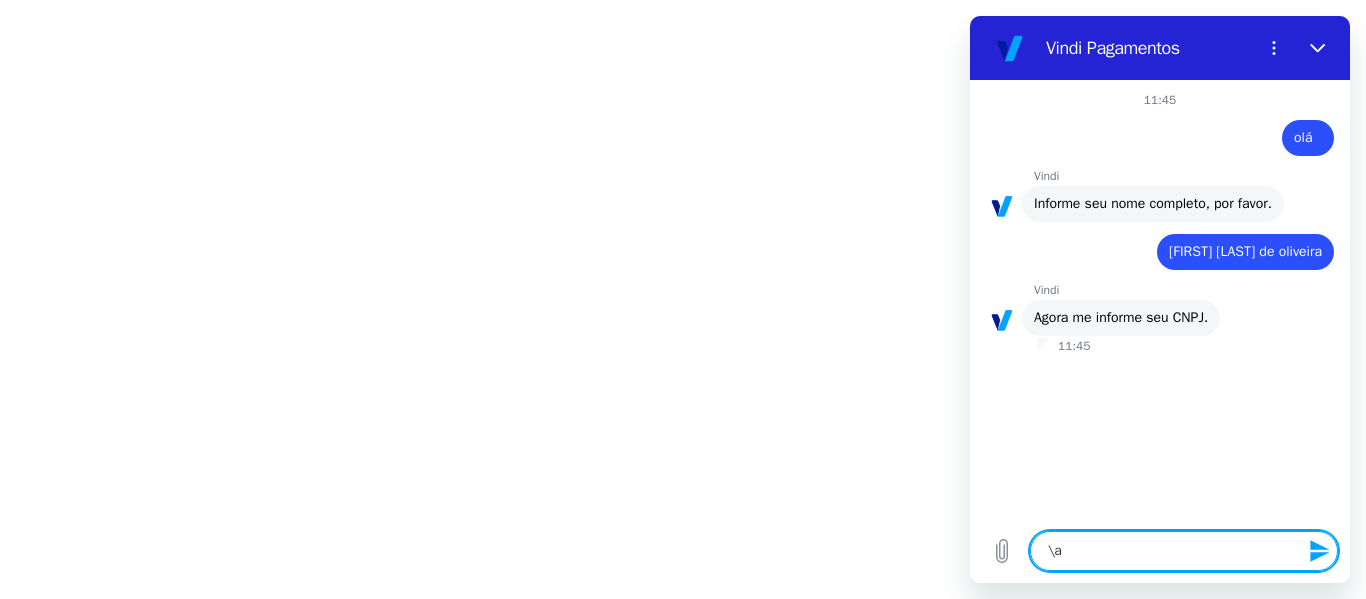 type on "\" 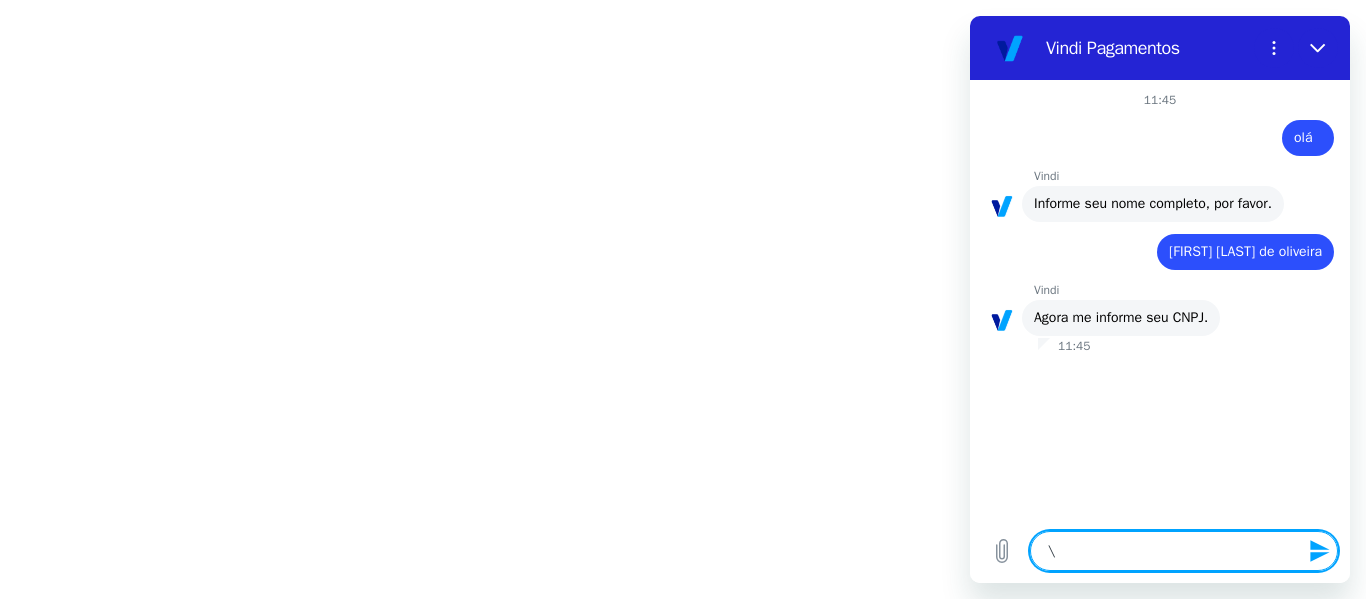 type 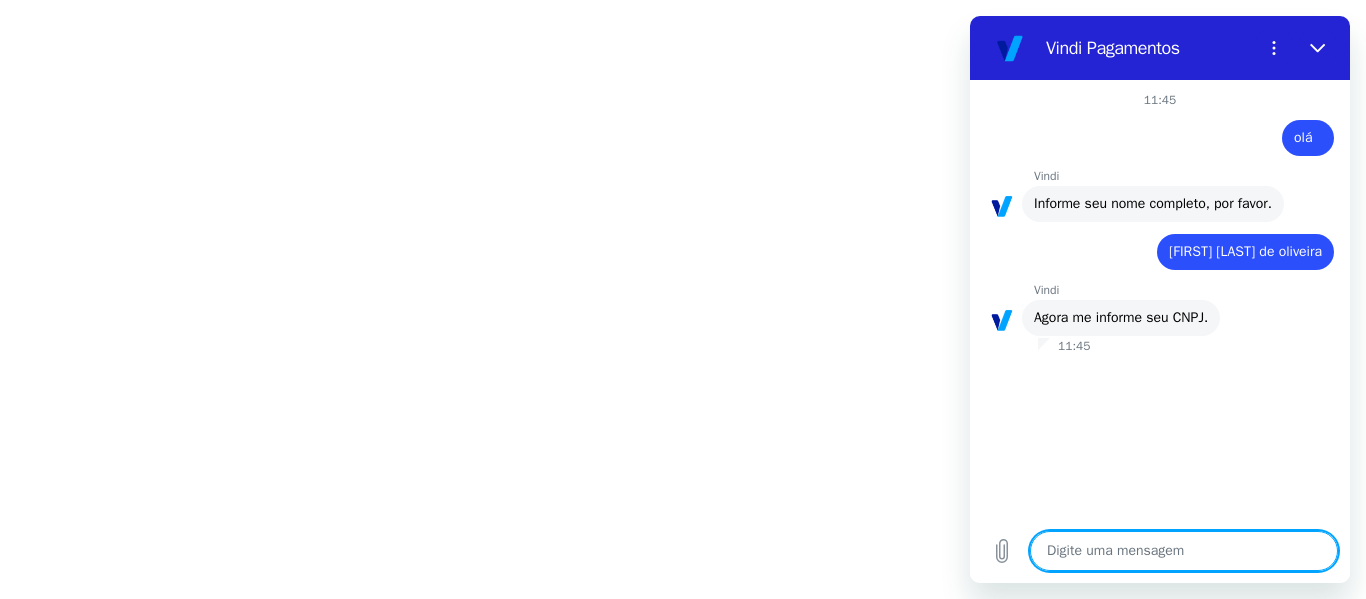 type on "o" 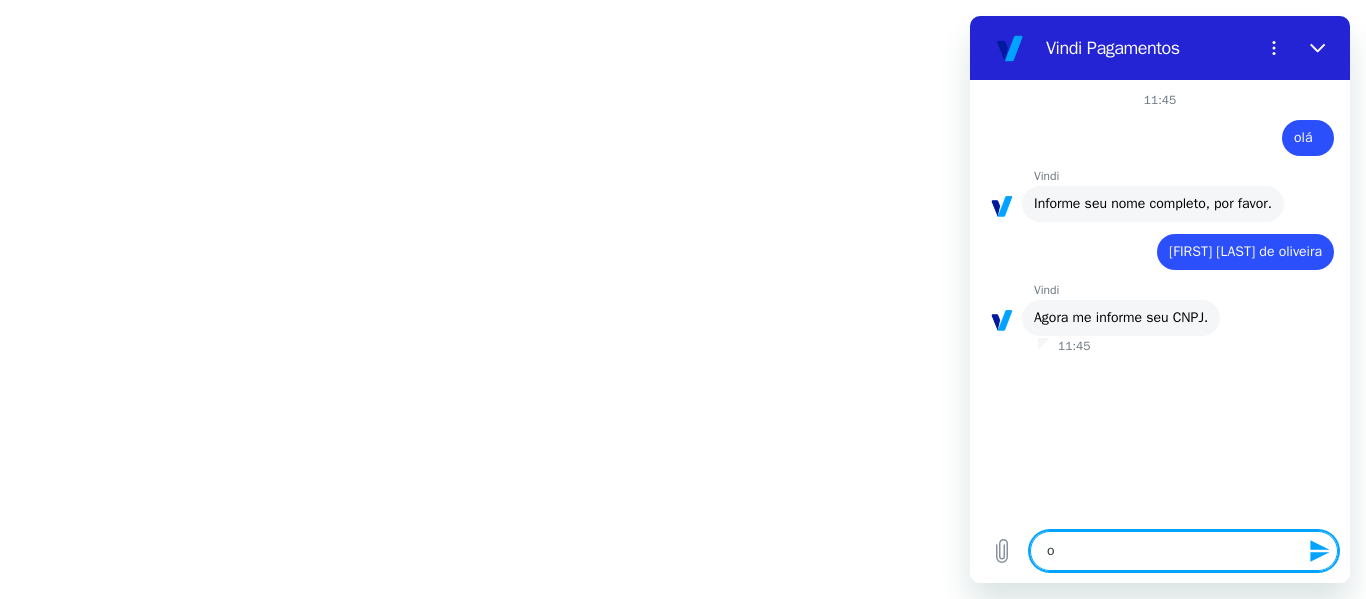 type on "o" 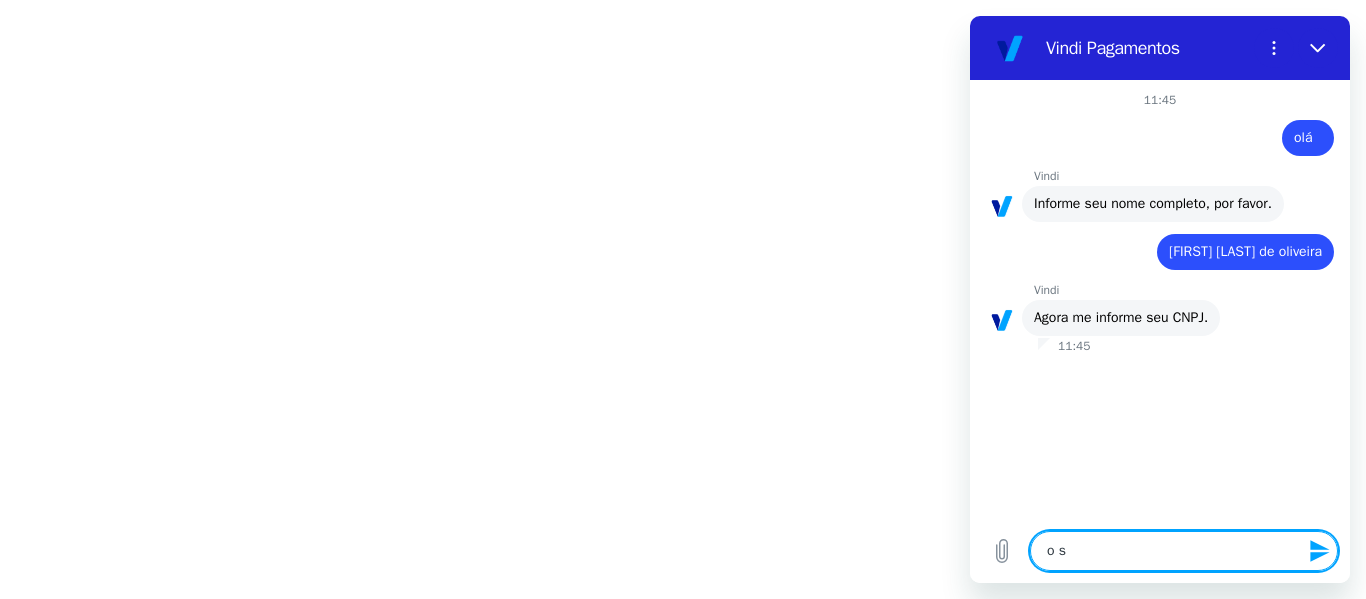 type on "o si" 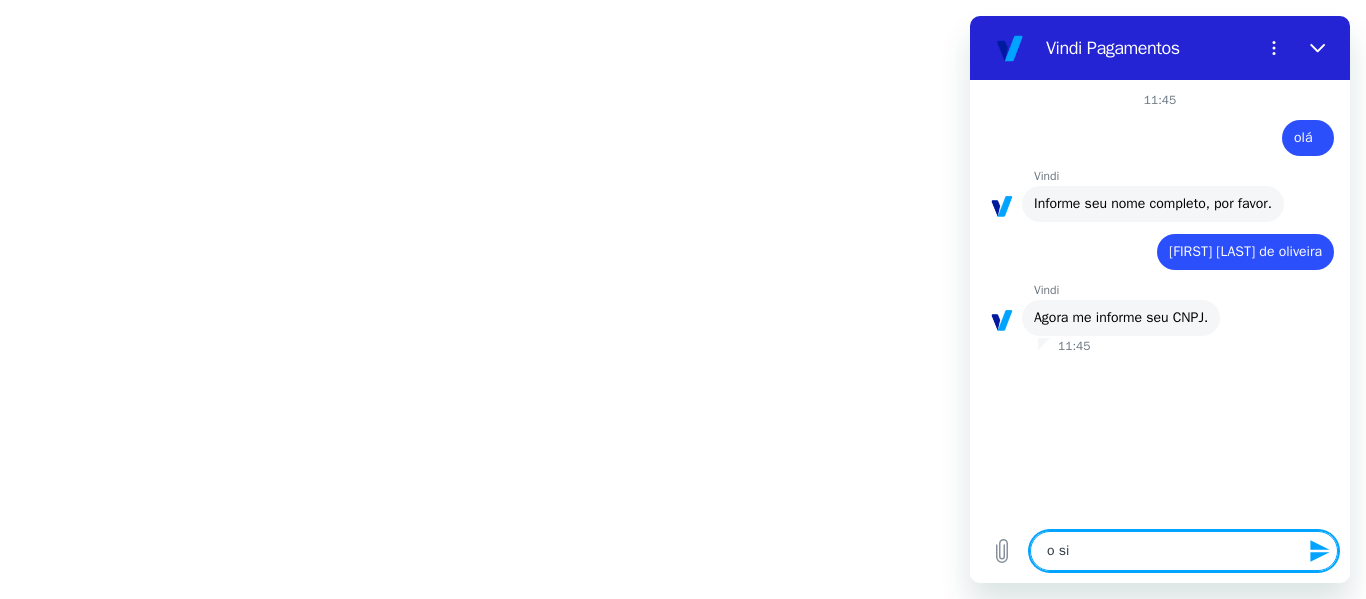 type on "o sit" 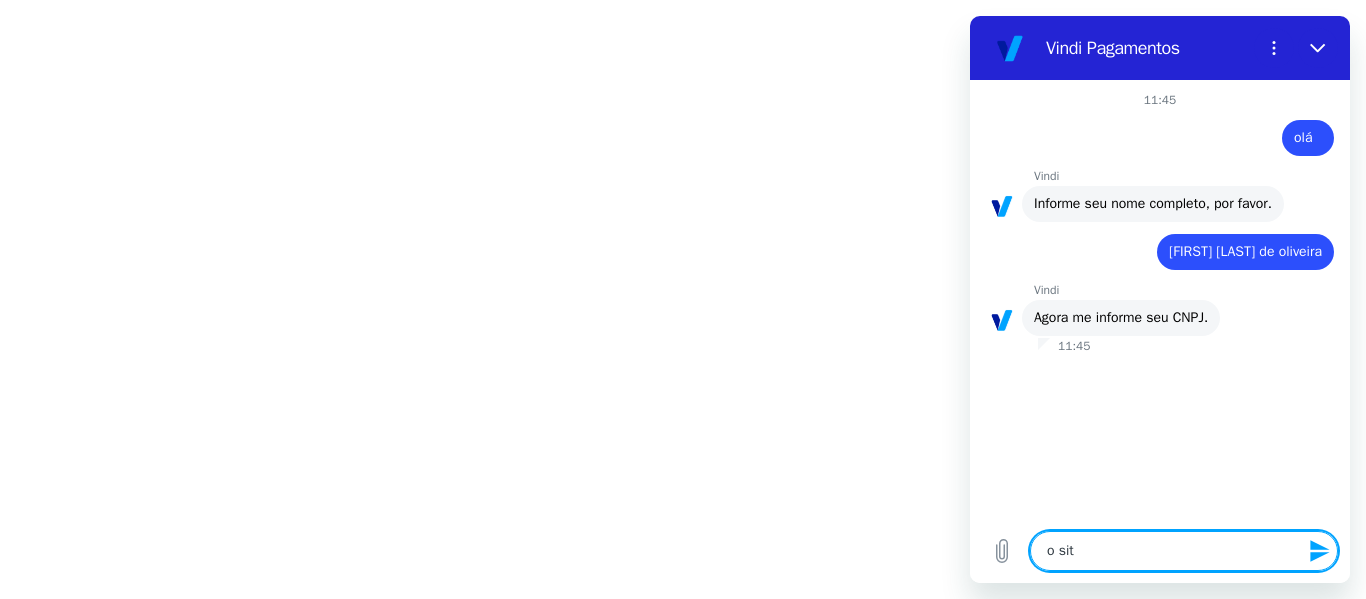 type on "o site" 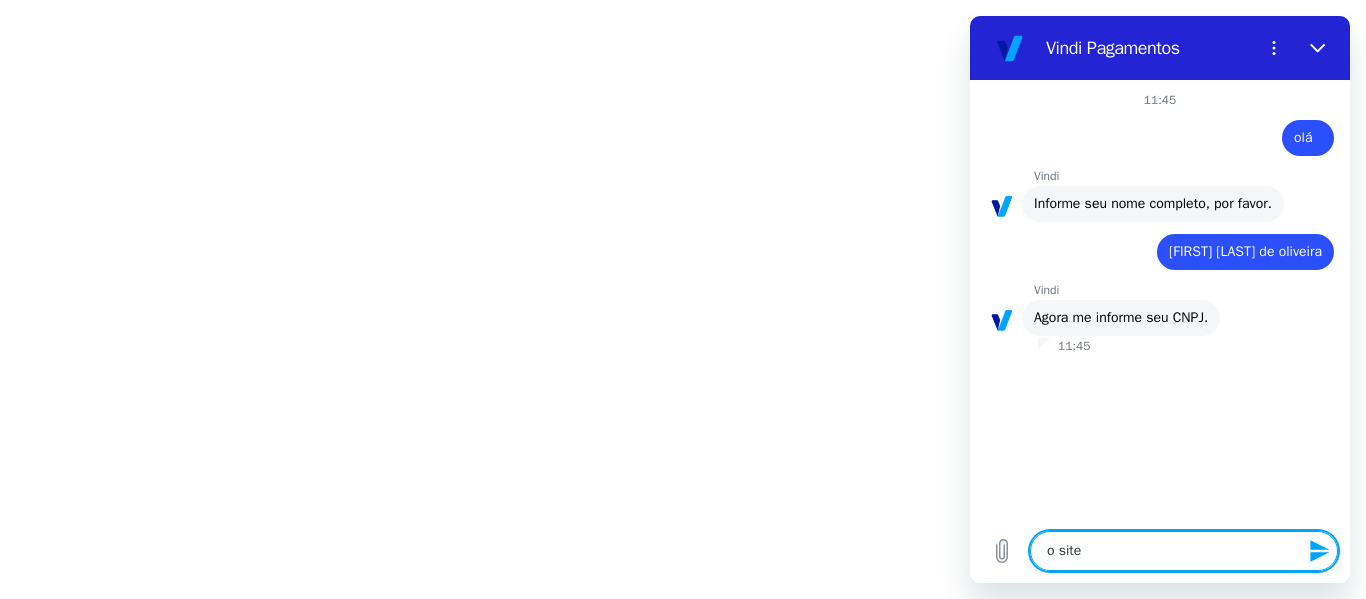 type on "o site" 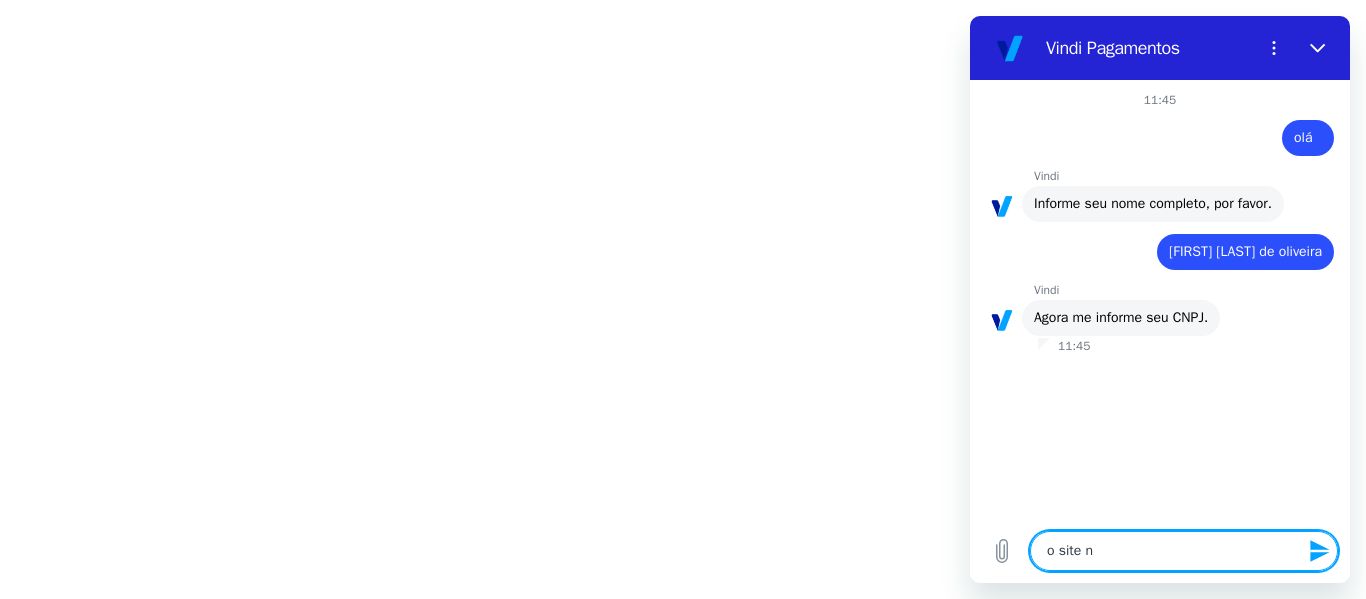 type on "o site nã" 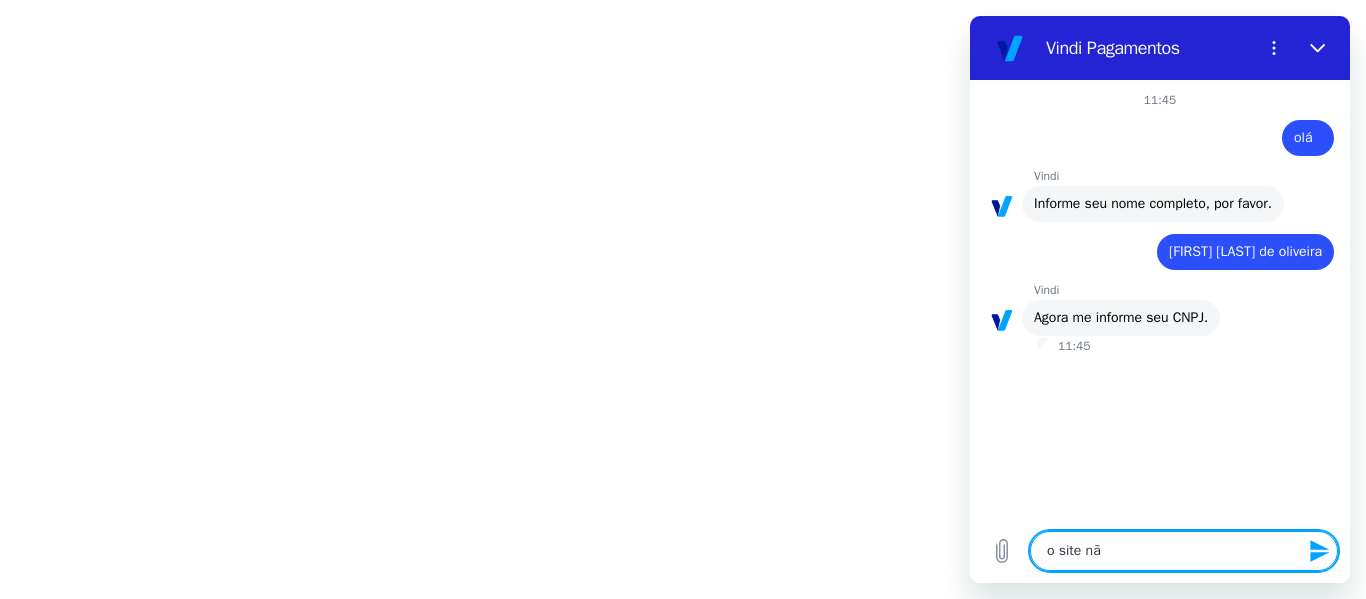 type on "x" 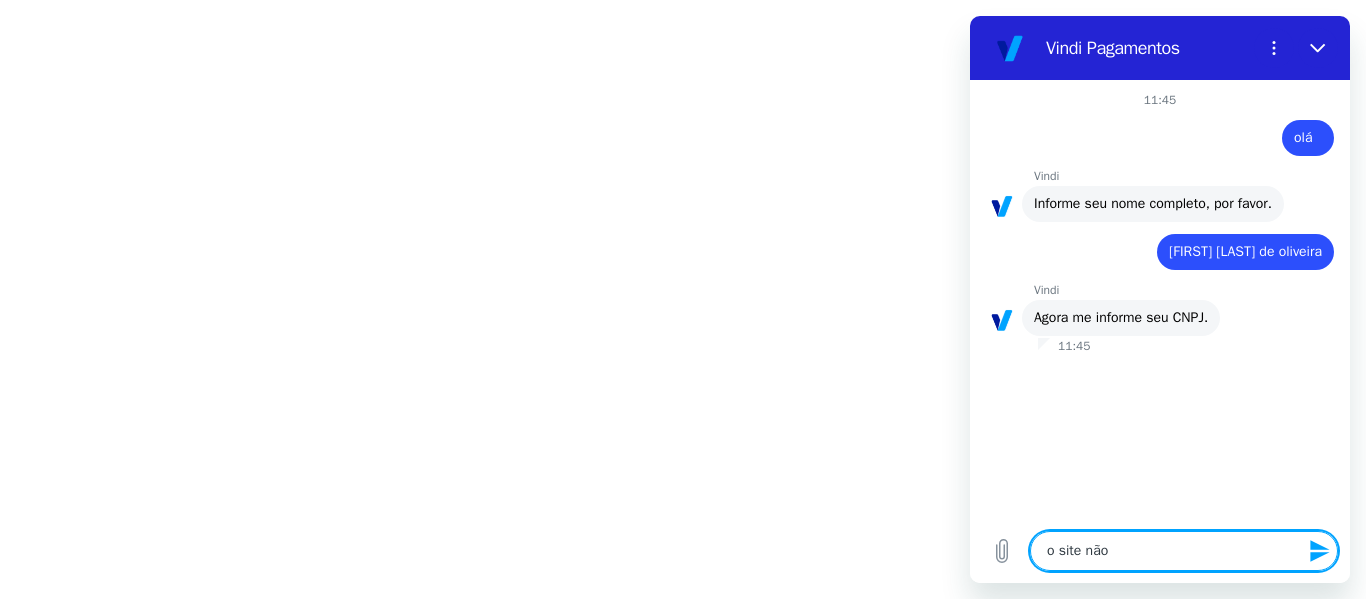 type on "o site não" 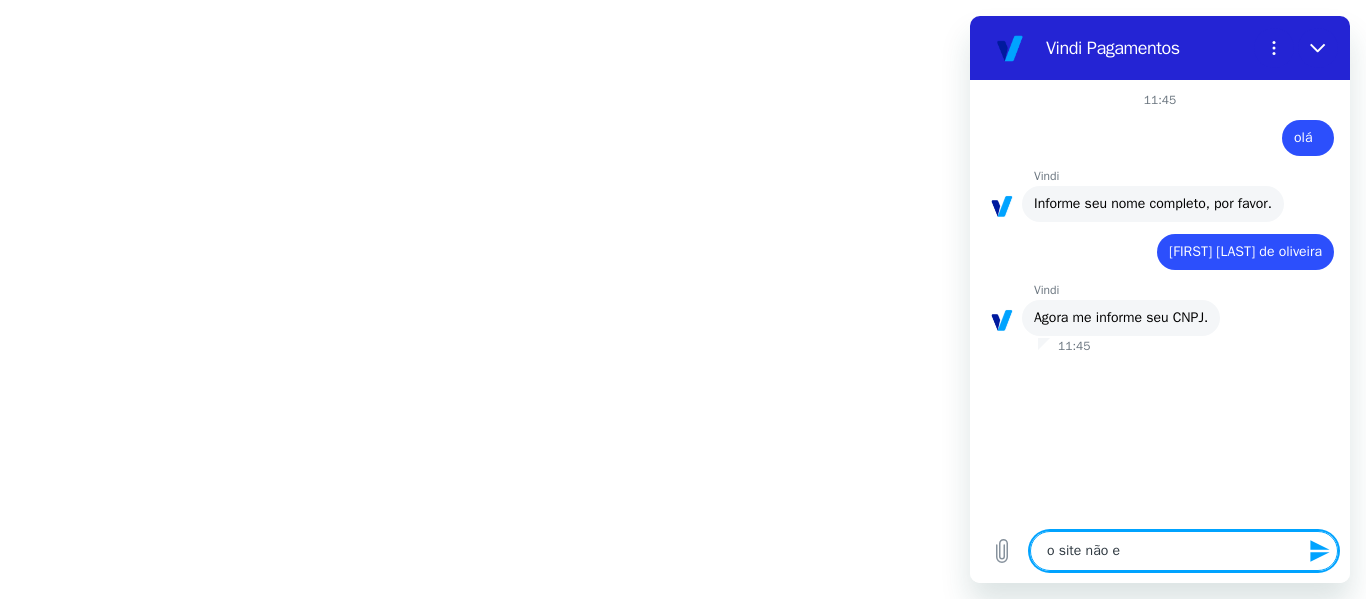 type on "o site não es" 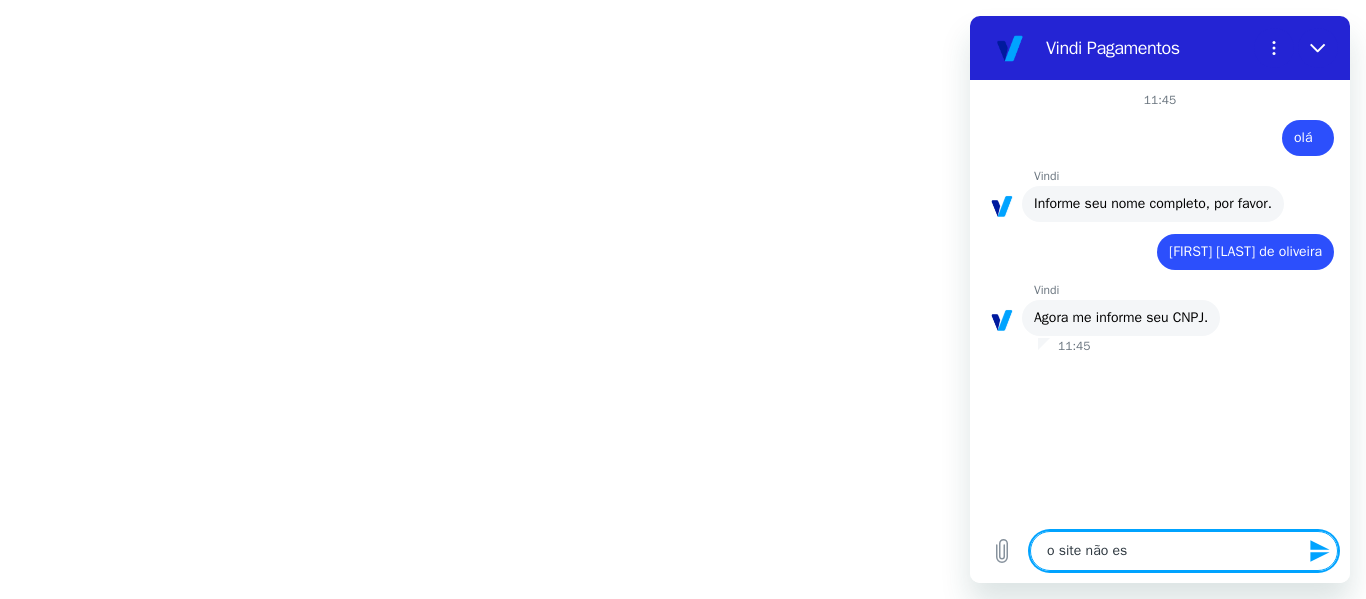 type on "o site não est" 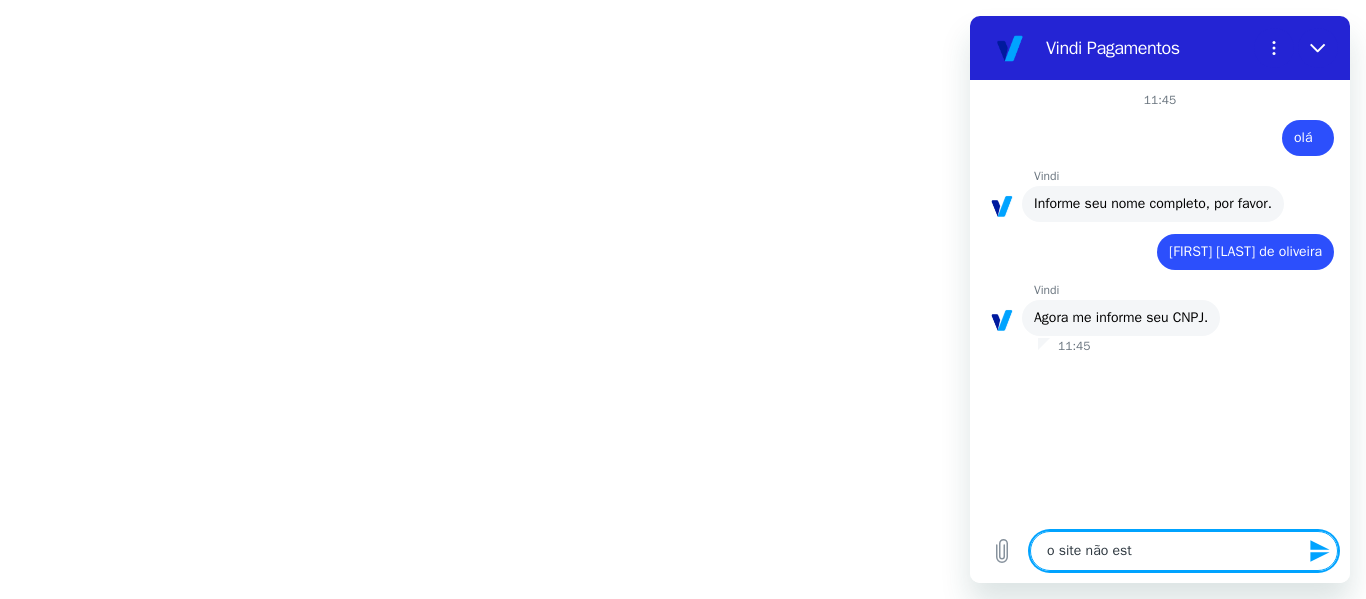 type on "o site não esta" 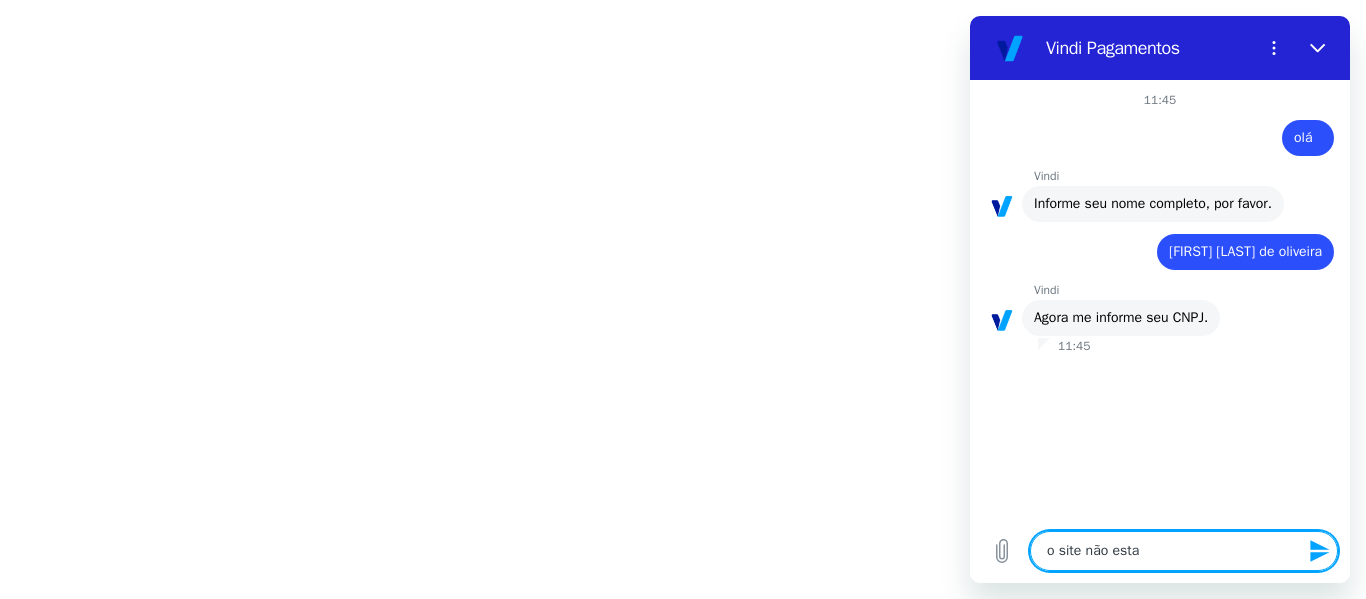 type on "o site não esta" 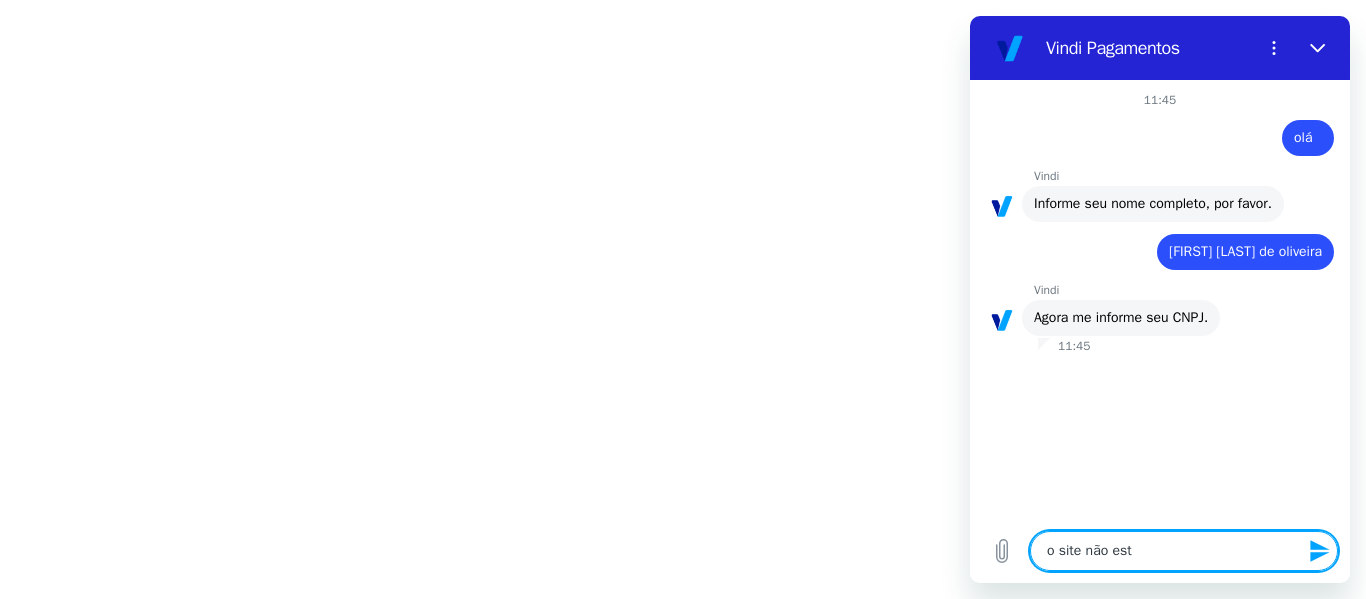 type on "o site não esté" 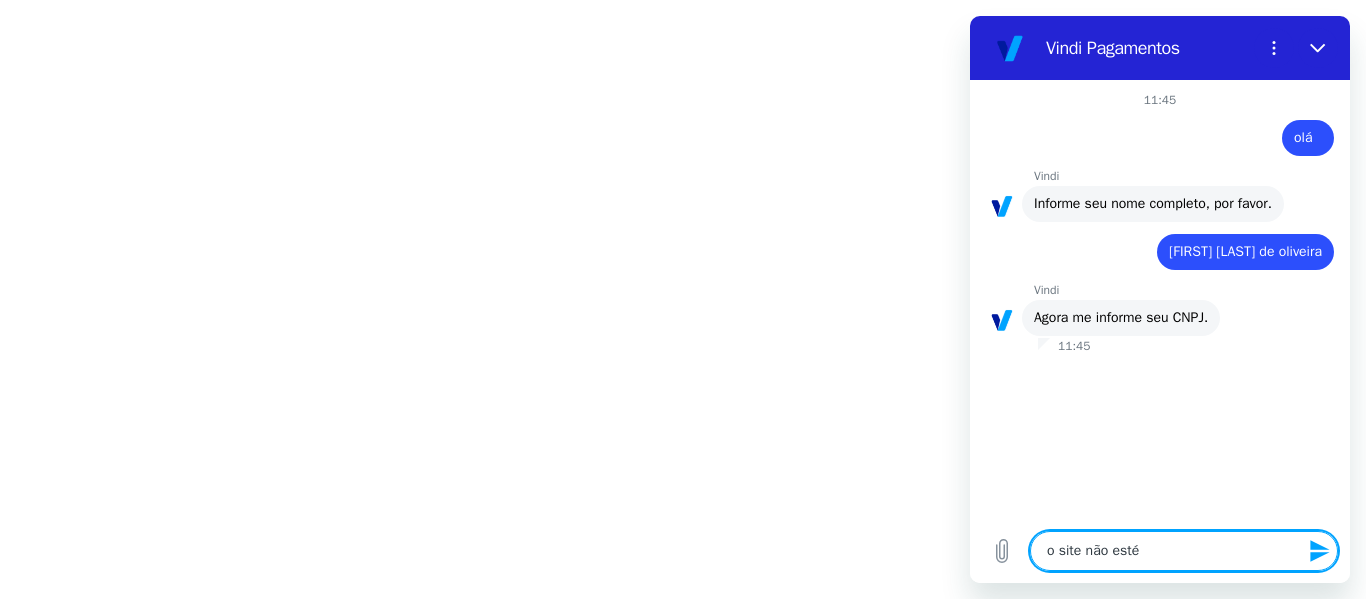 type on "o site não esté" 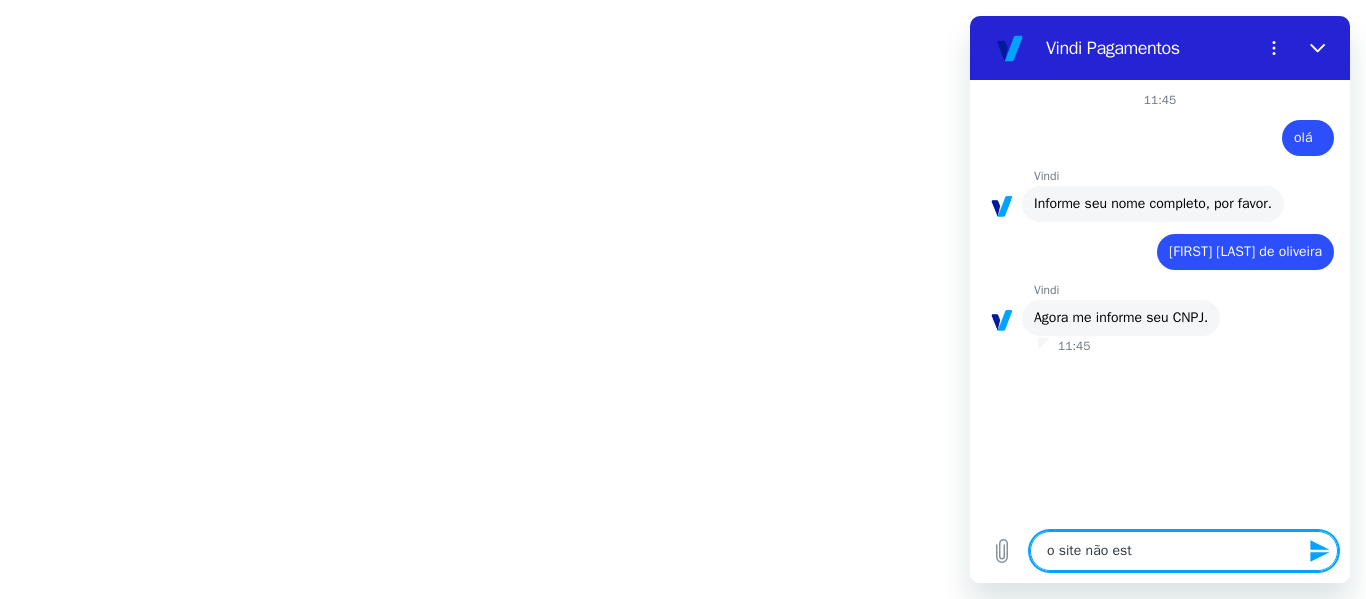 type on "o site não está" 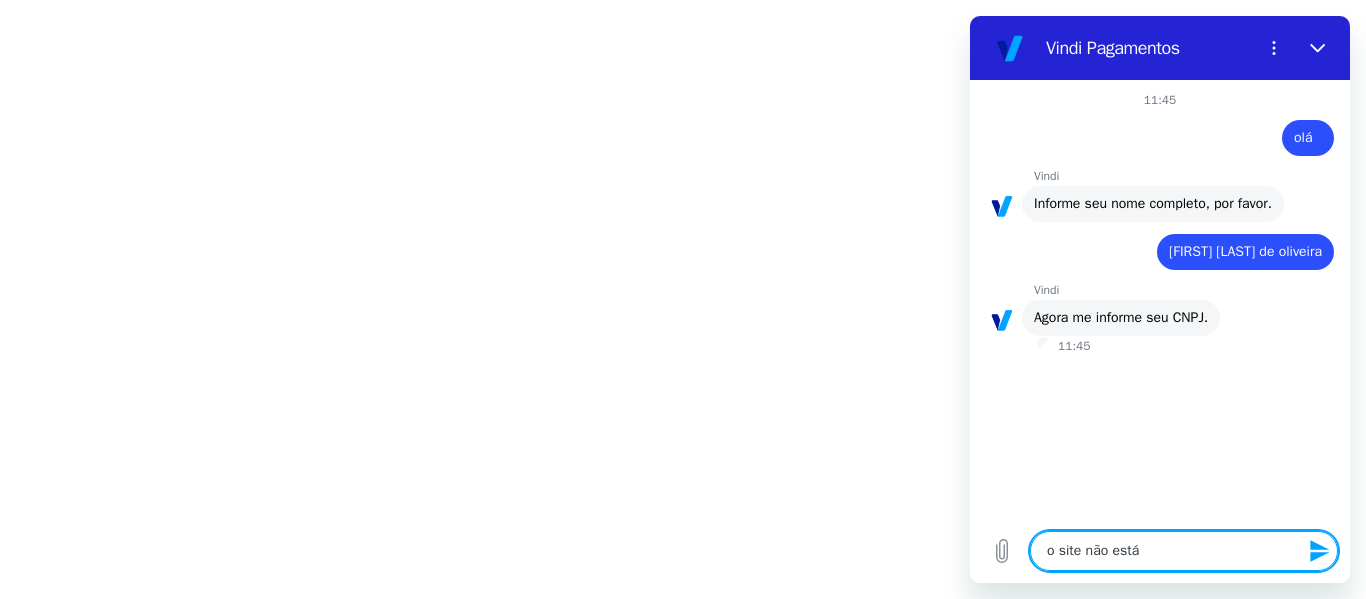 type on "o site não está" 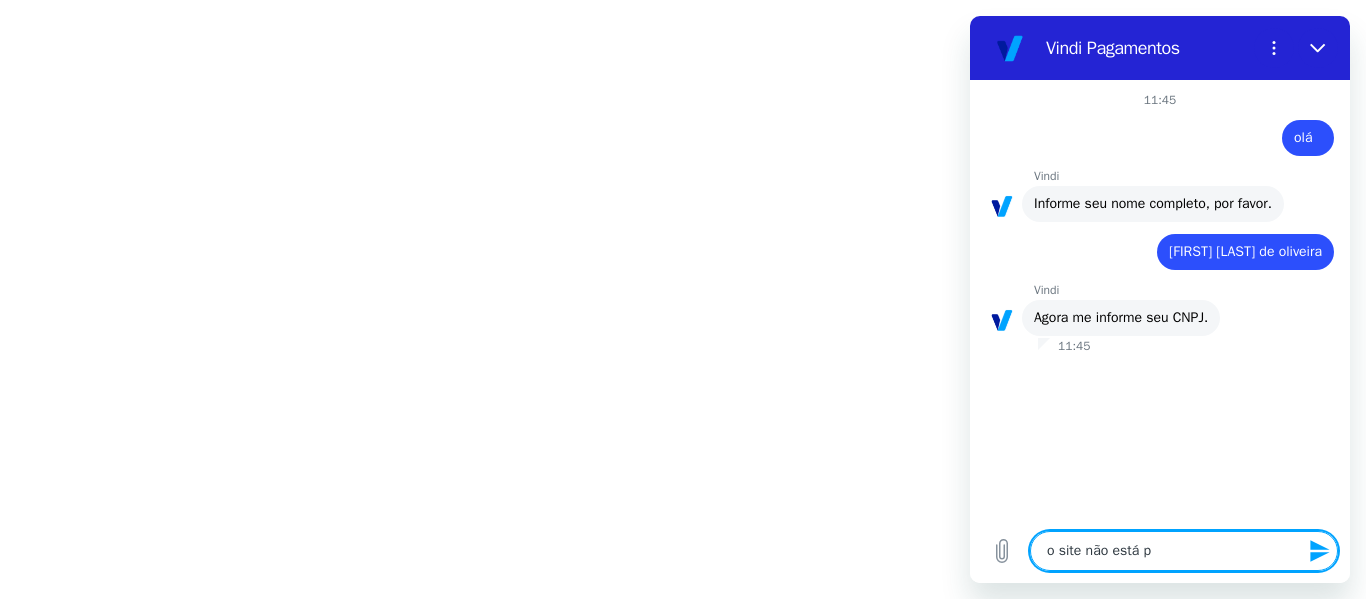 type on "o site não está pe" 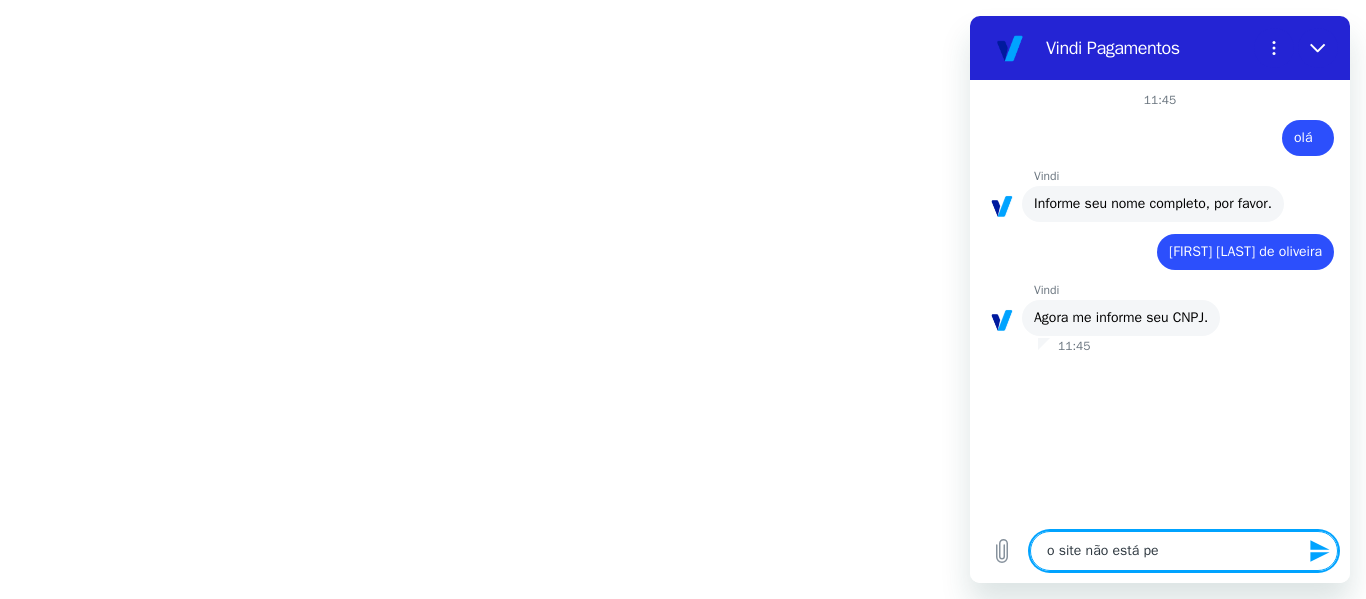 type on "o site não está peg" 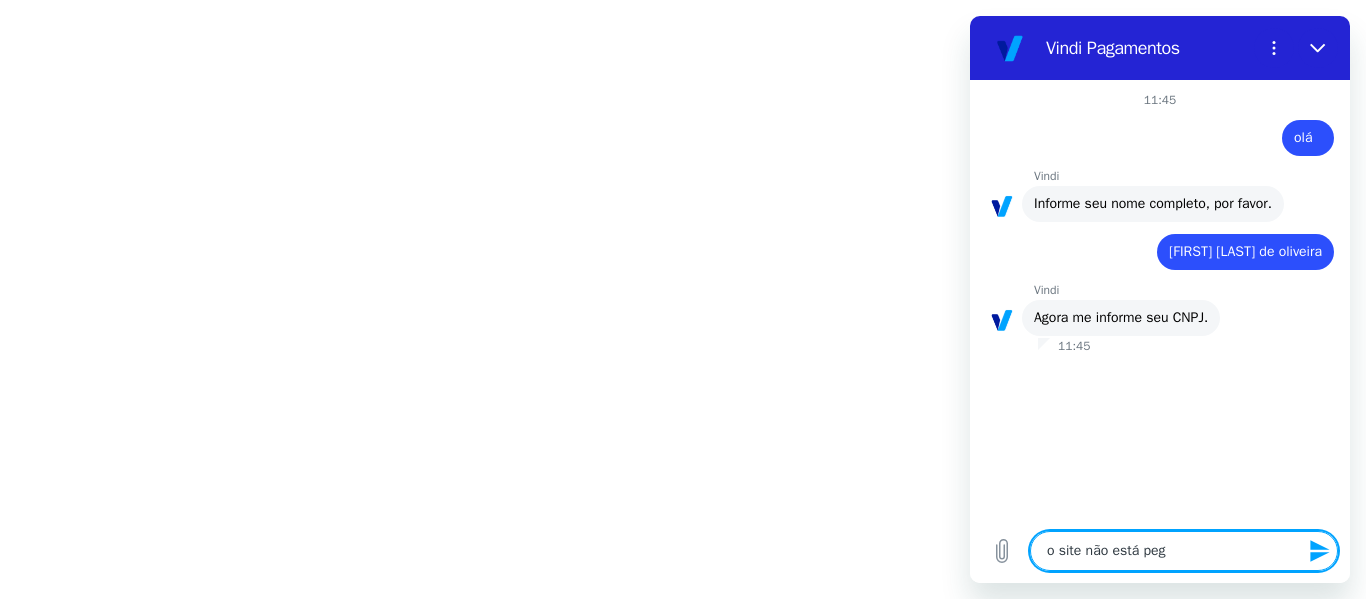 type on "o site não está pega" 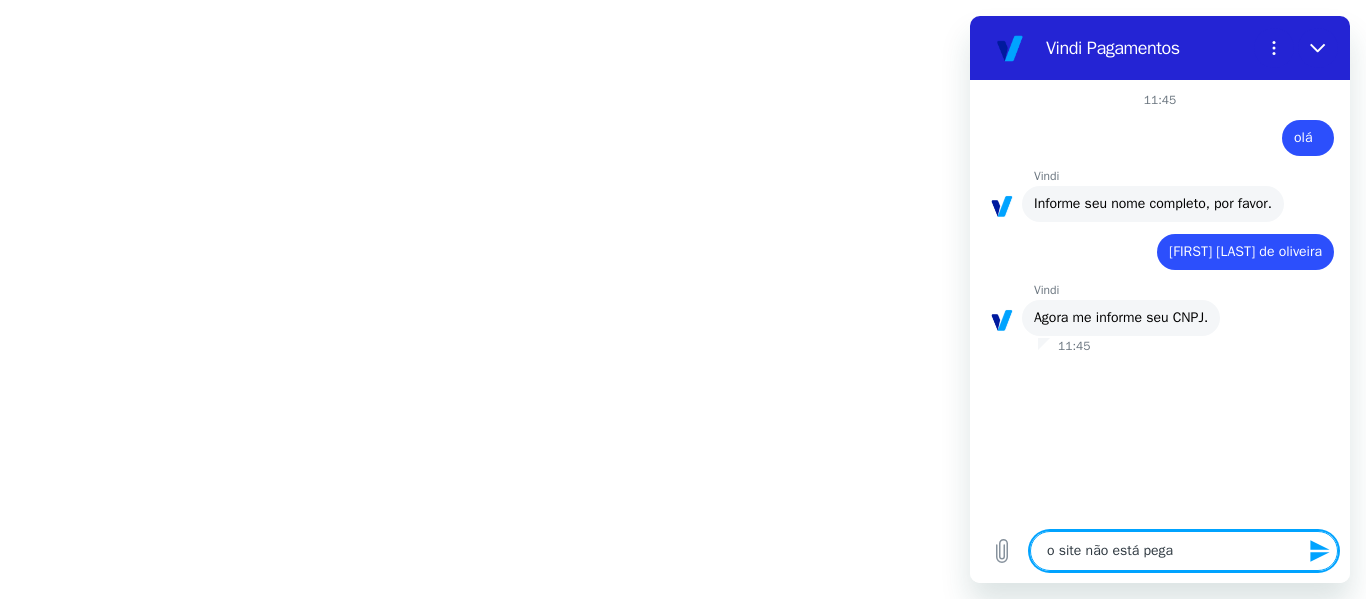 type on "o site não está pegan" 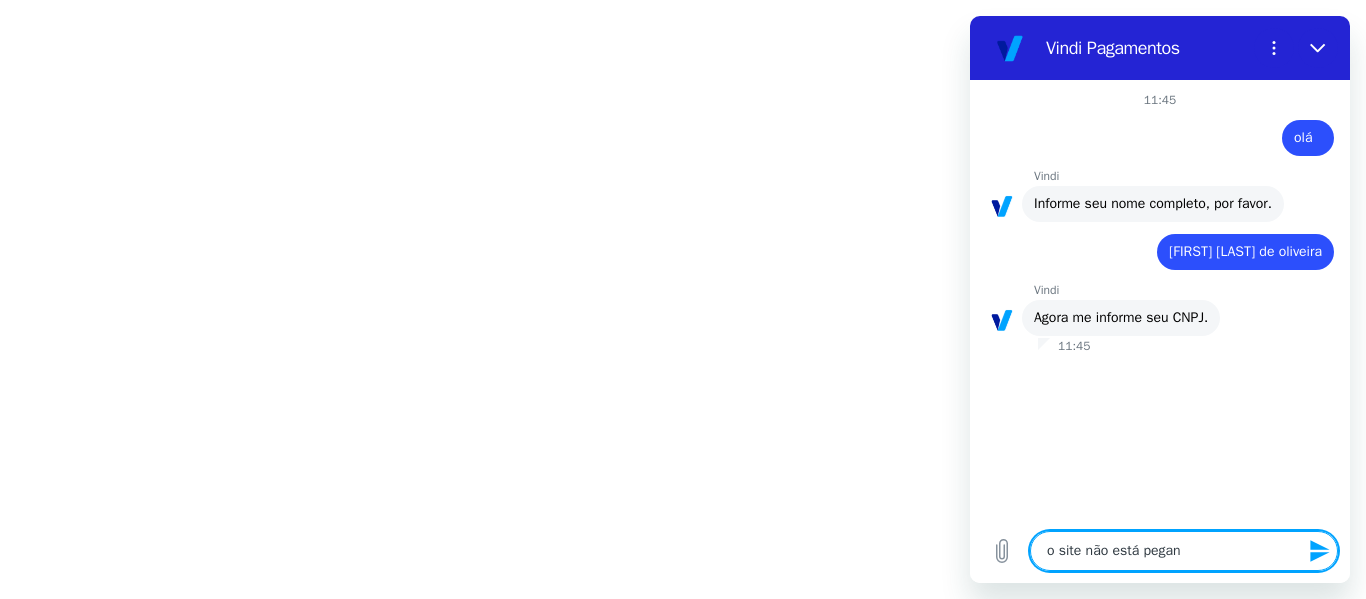 type on "o site não está pegand" 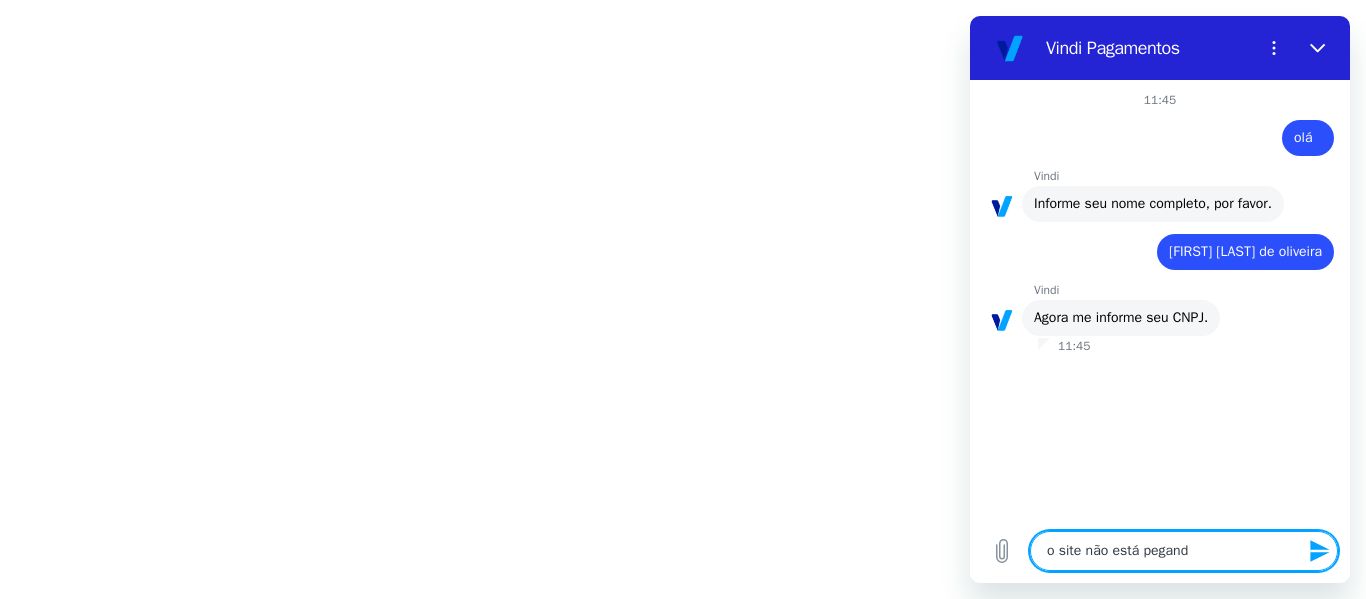 type on "o site não está pegandi" 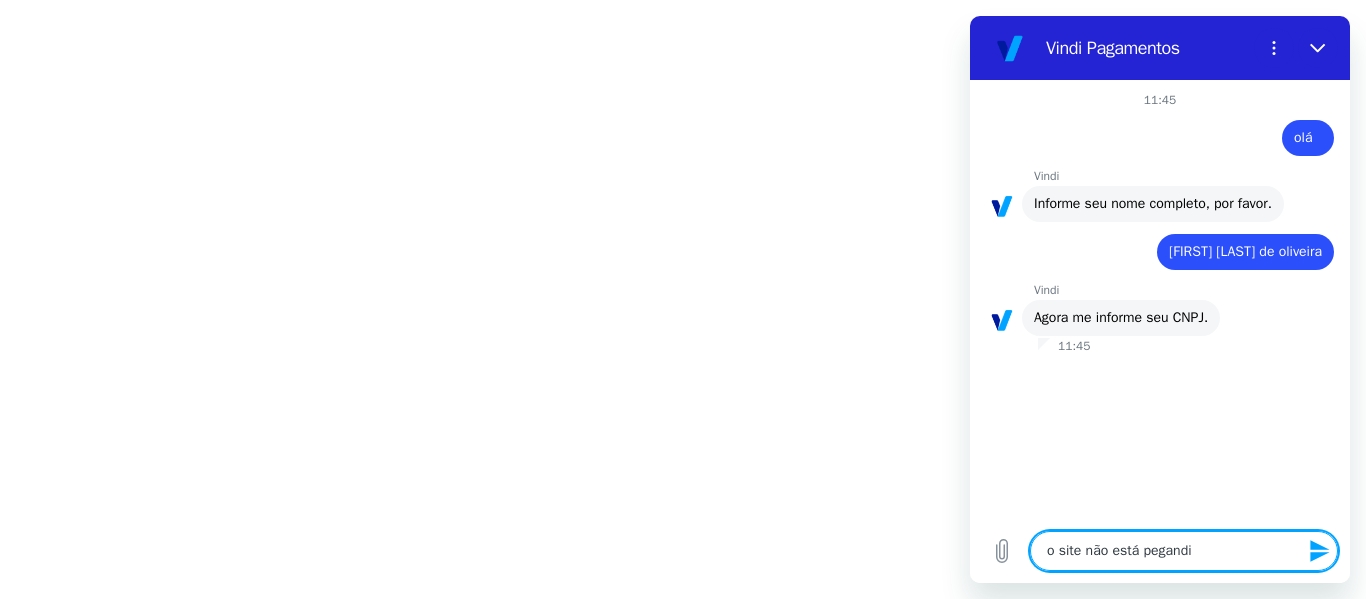 type on "o site não está pegand" 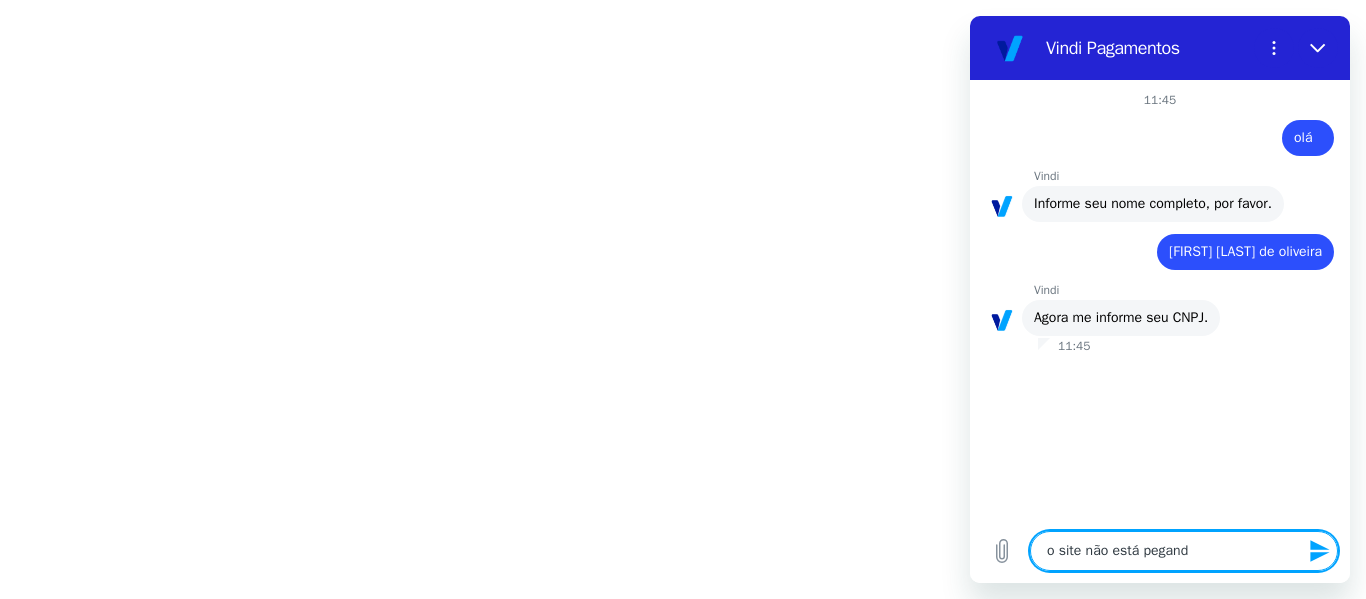 type on "o site não está pegando" 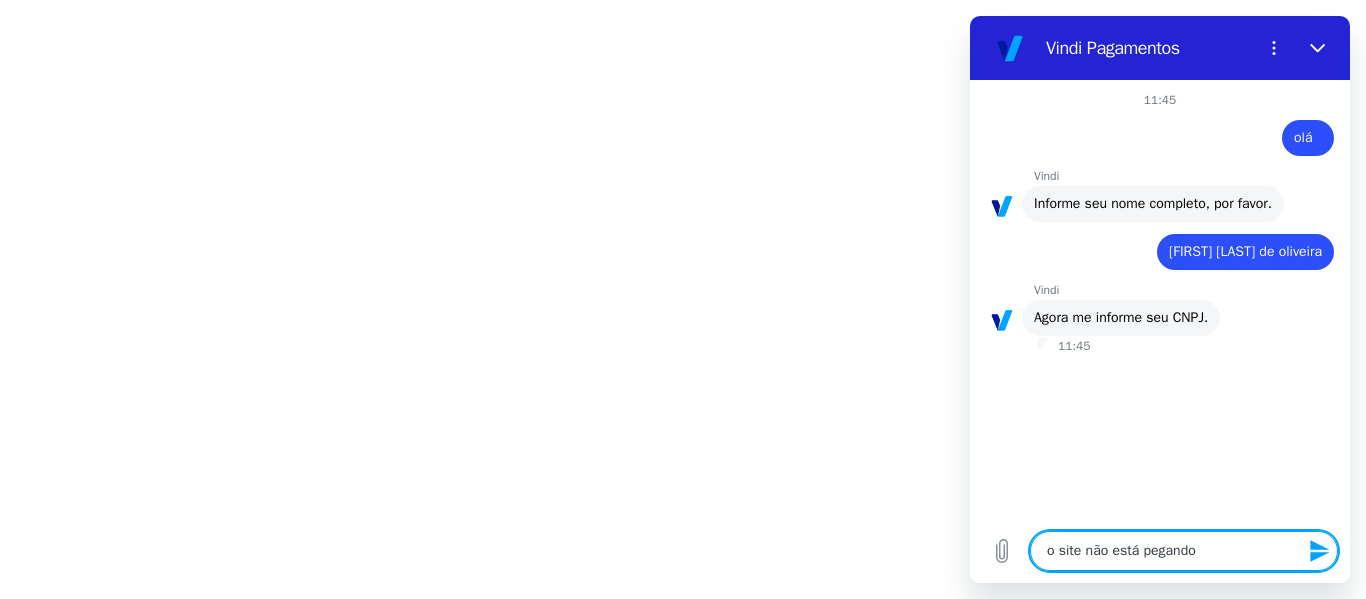 type on "o site não está pegando?" 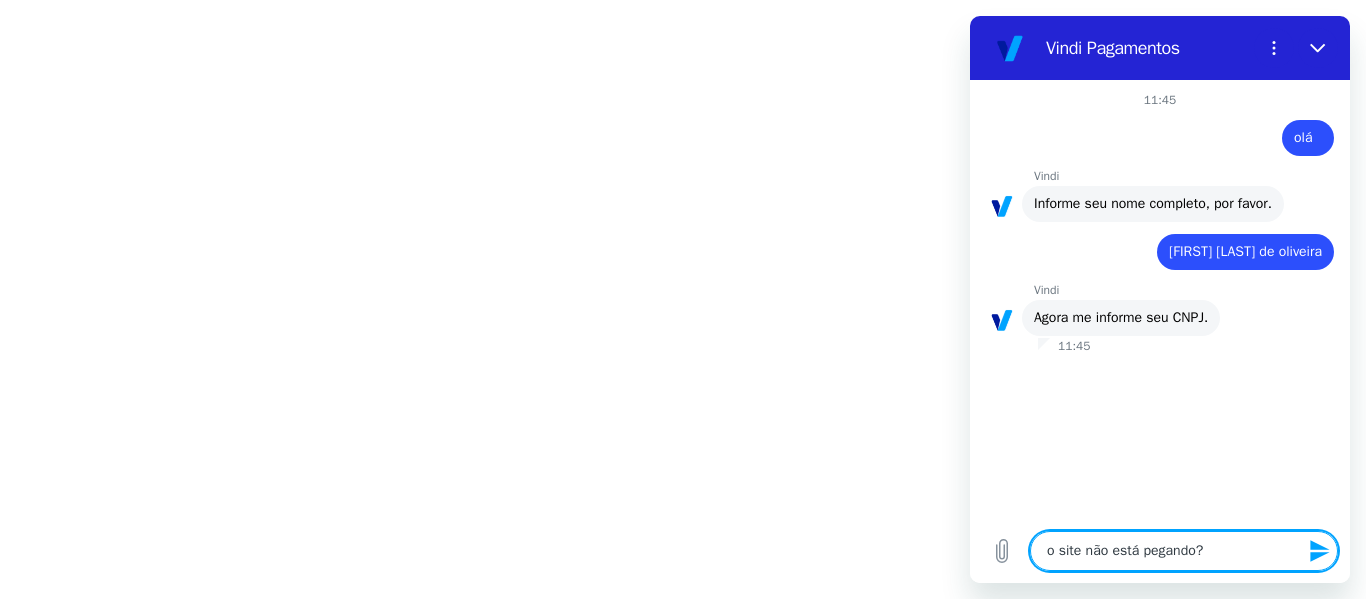 type on "x" 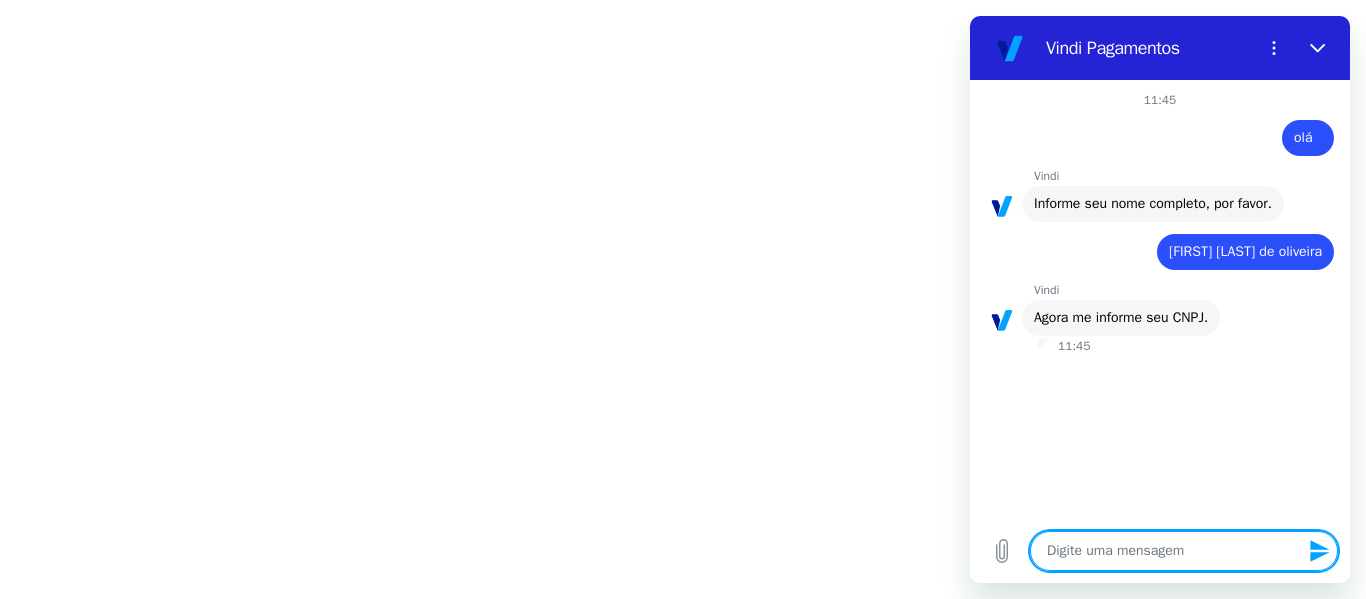 type on "]" 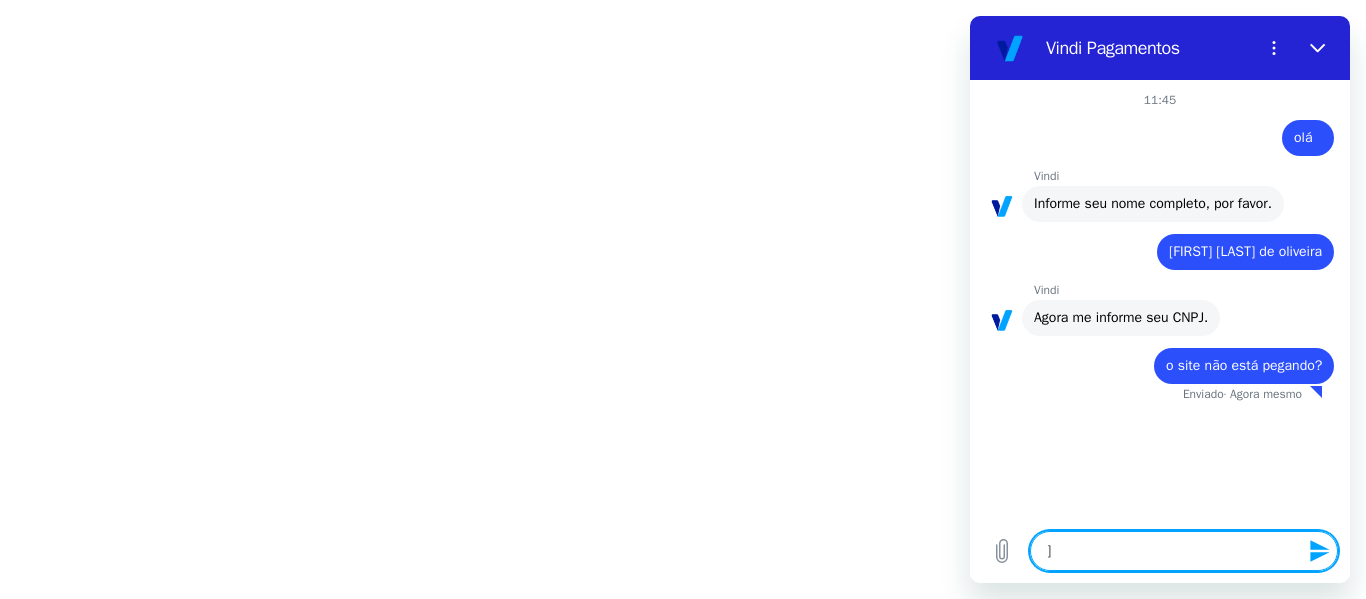 type on "x" 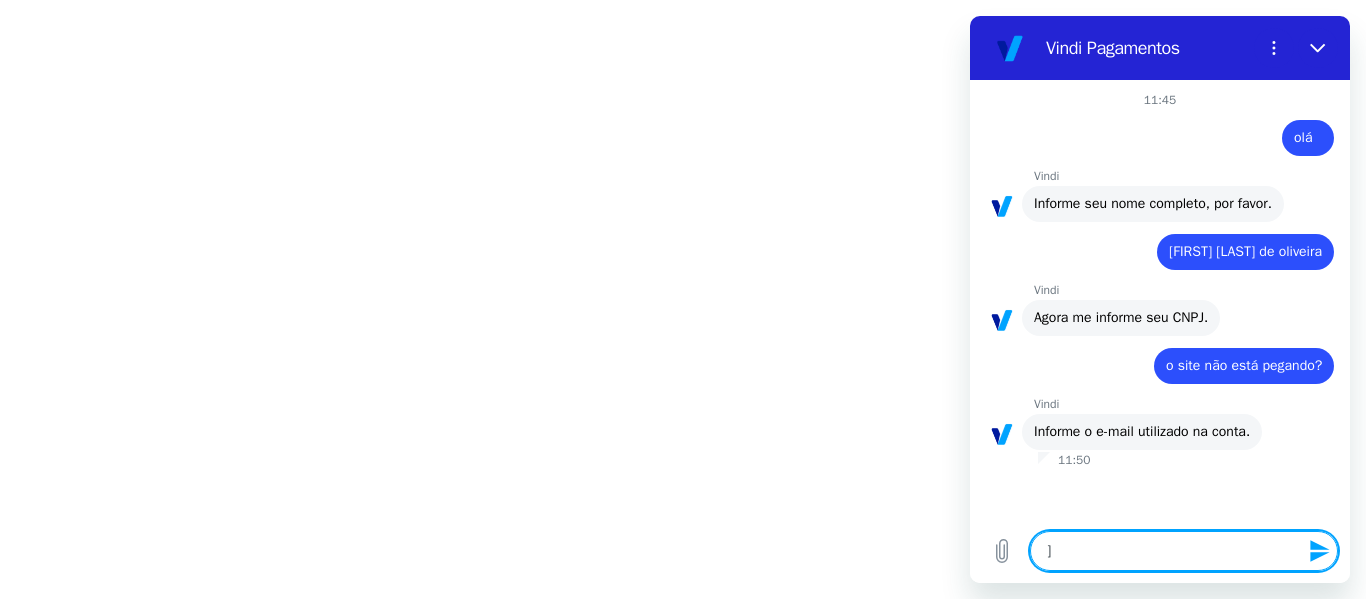type on "x" 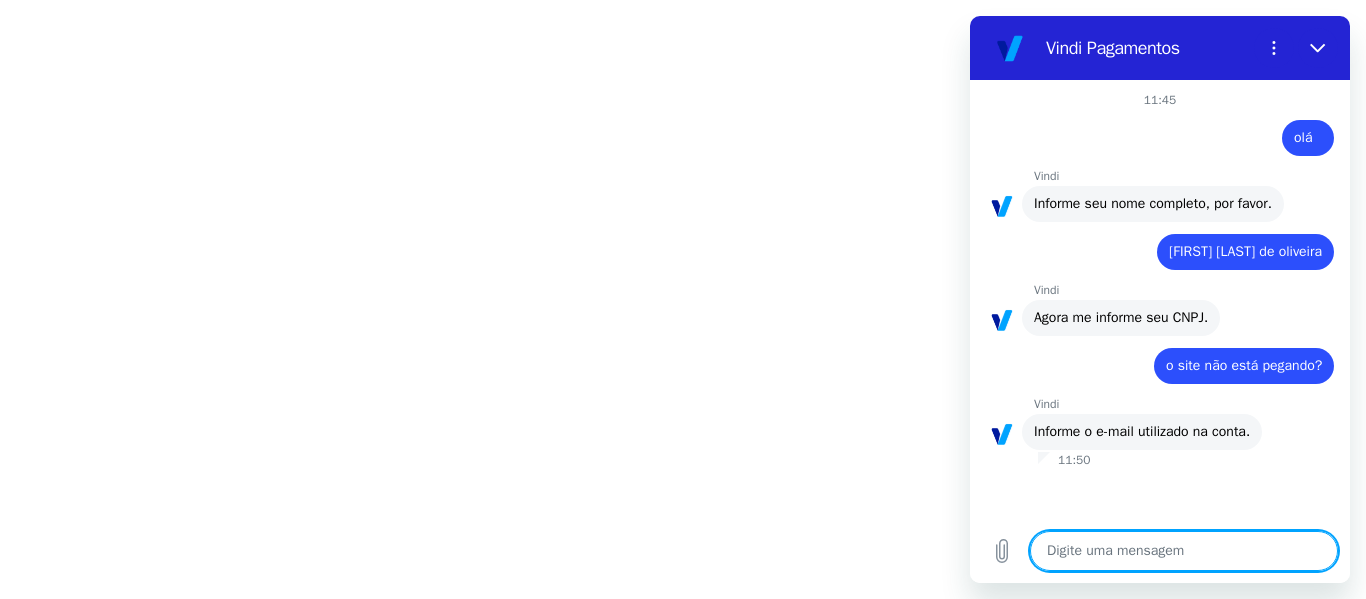 type on "d" 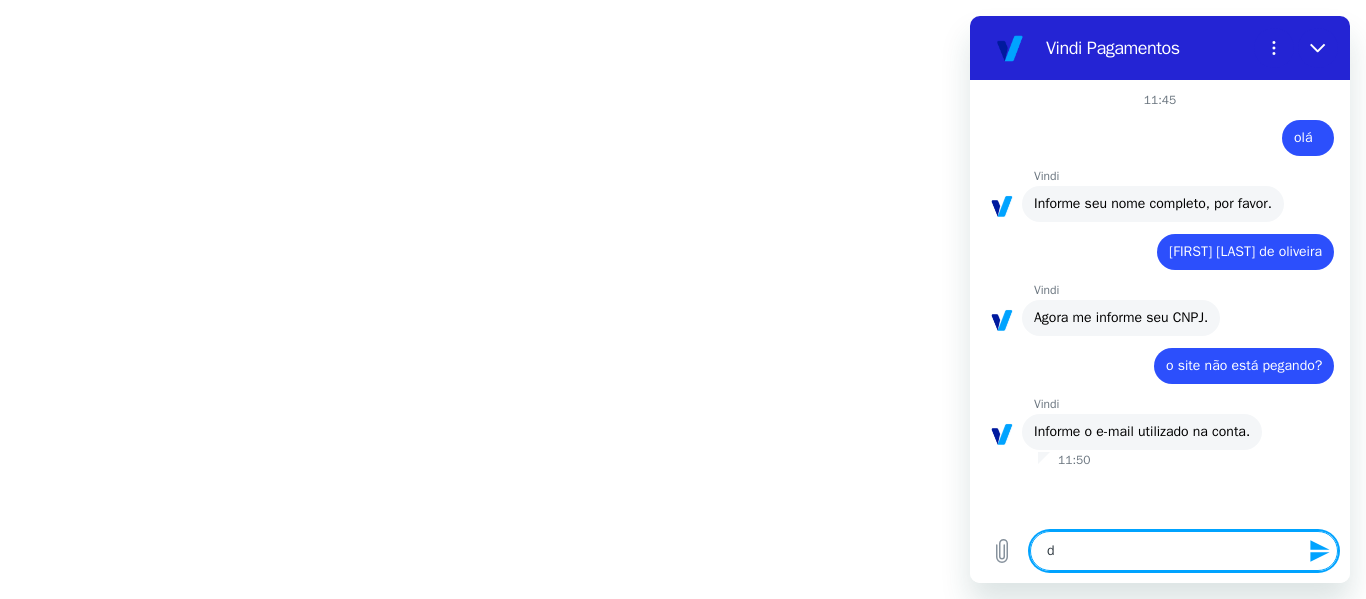type on "da" 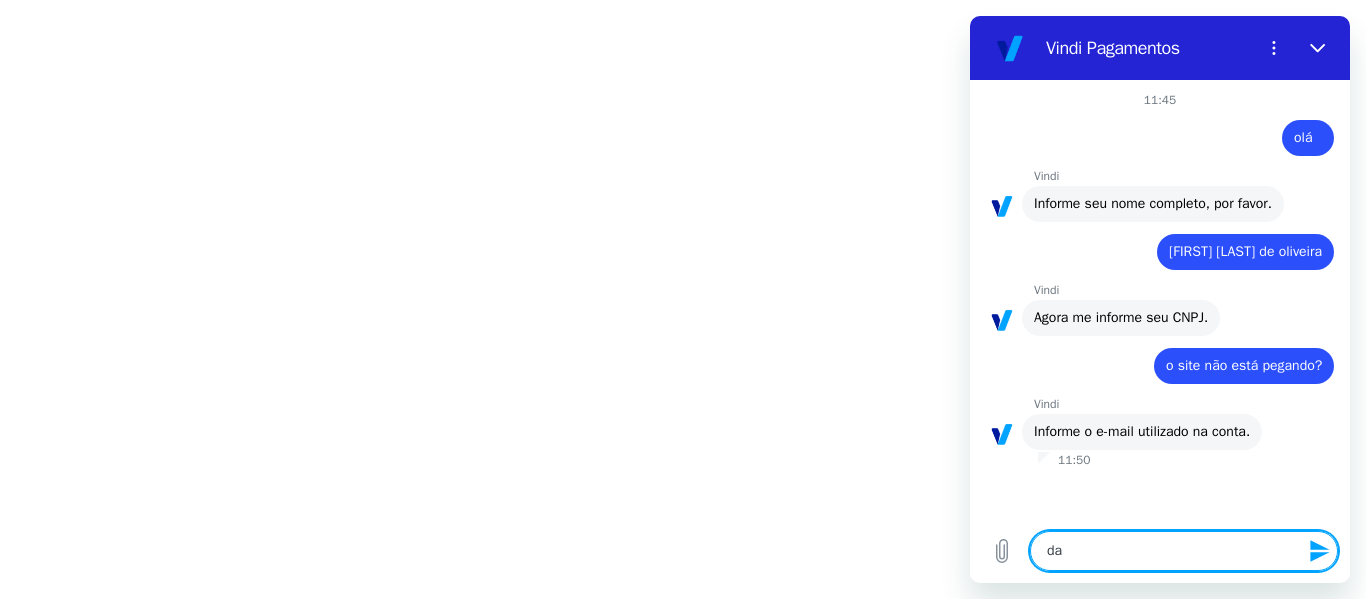 type on "dan" 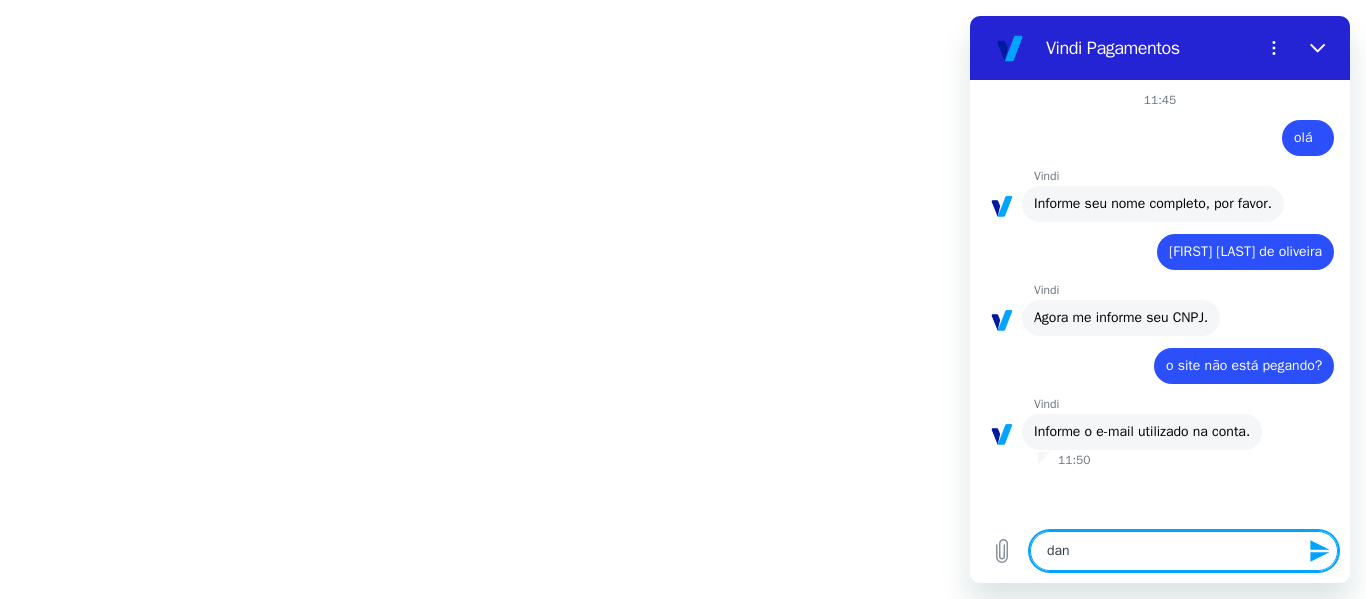 type on "dani" 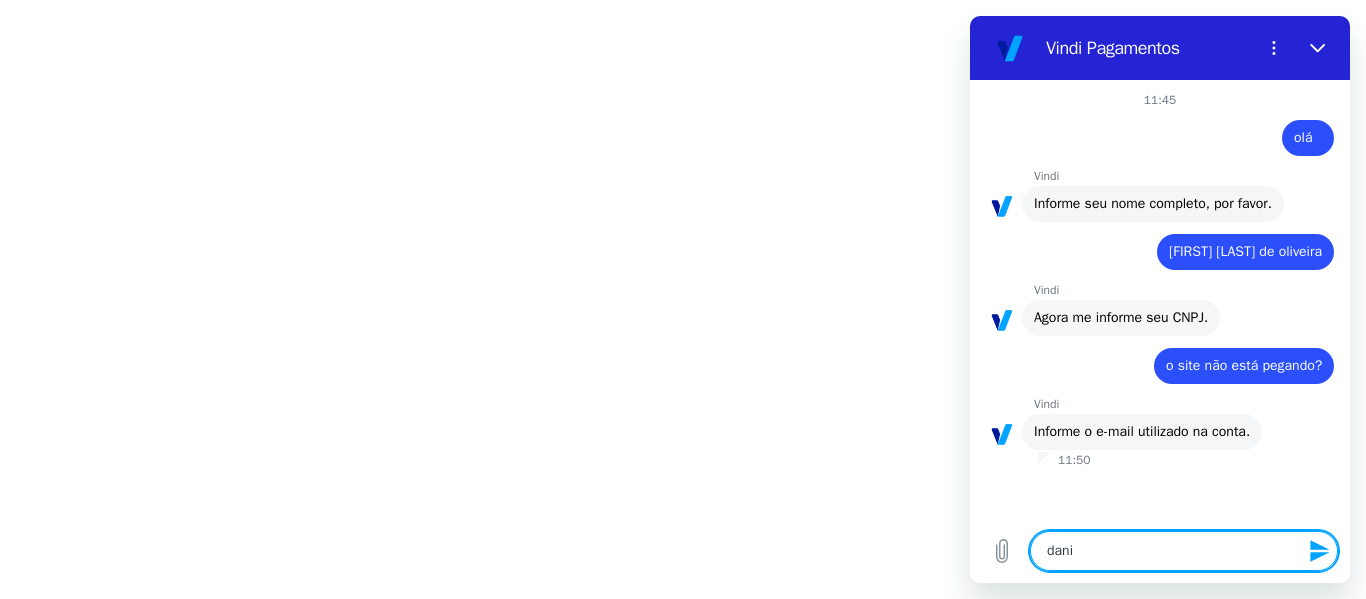 type on "dani." 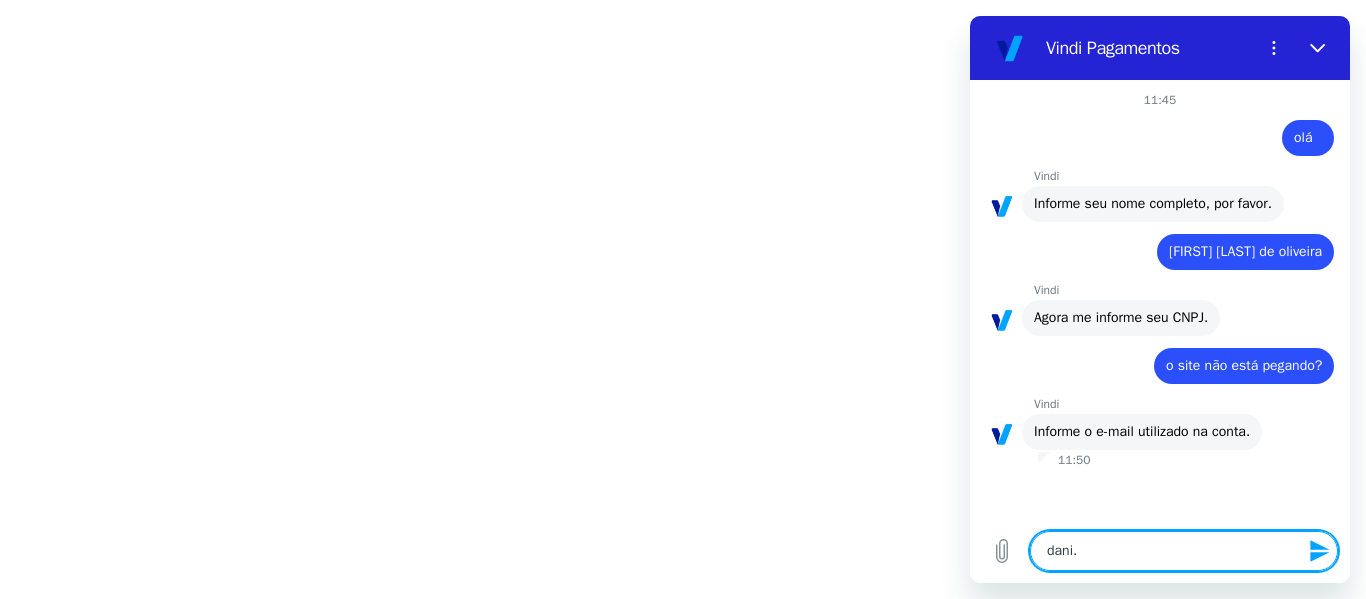 type on "dani.n" 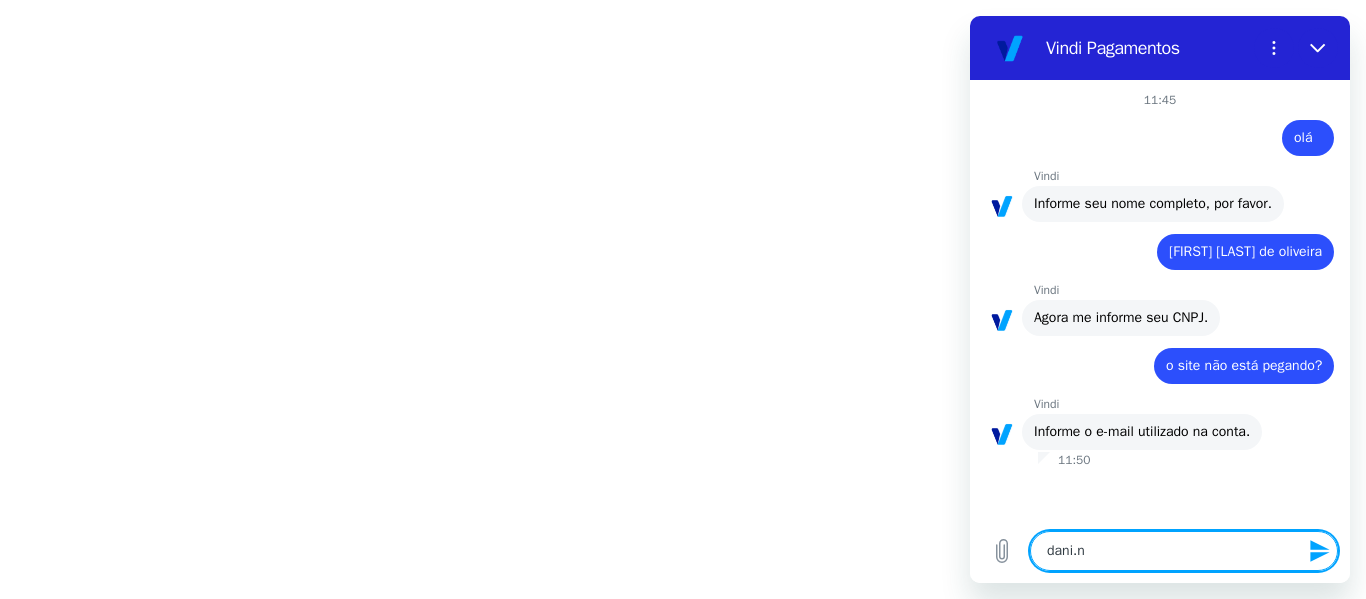 type on "dani.nu" 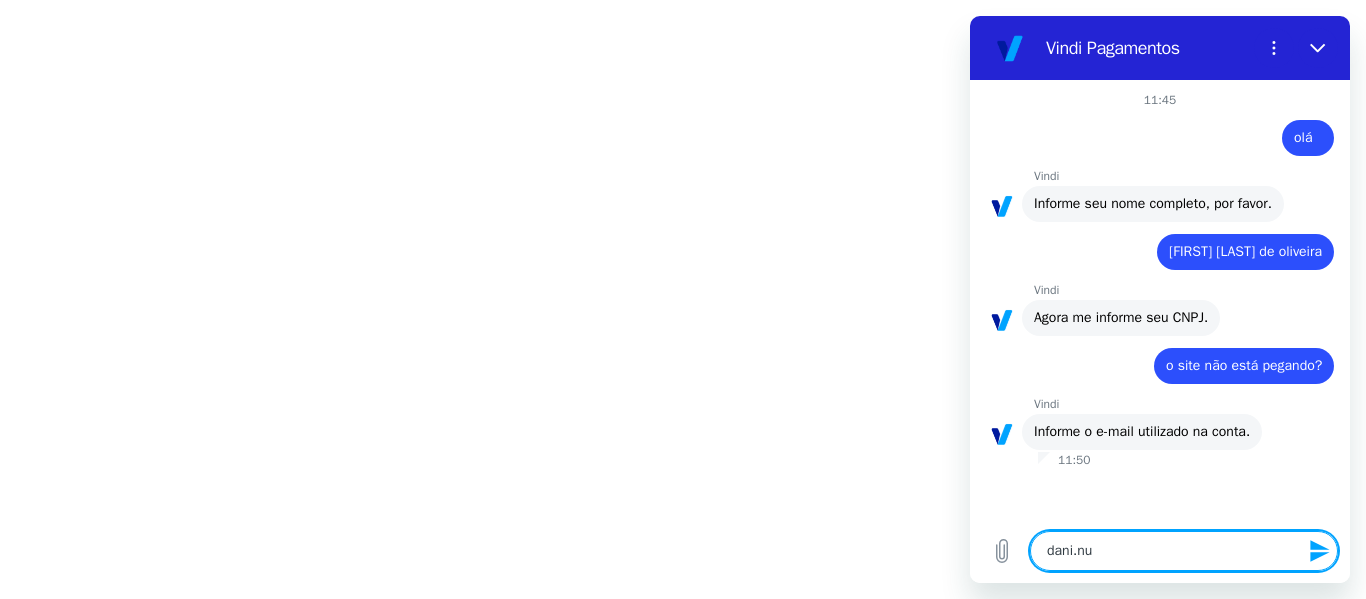 type on "dani.nun" 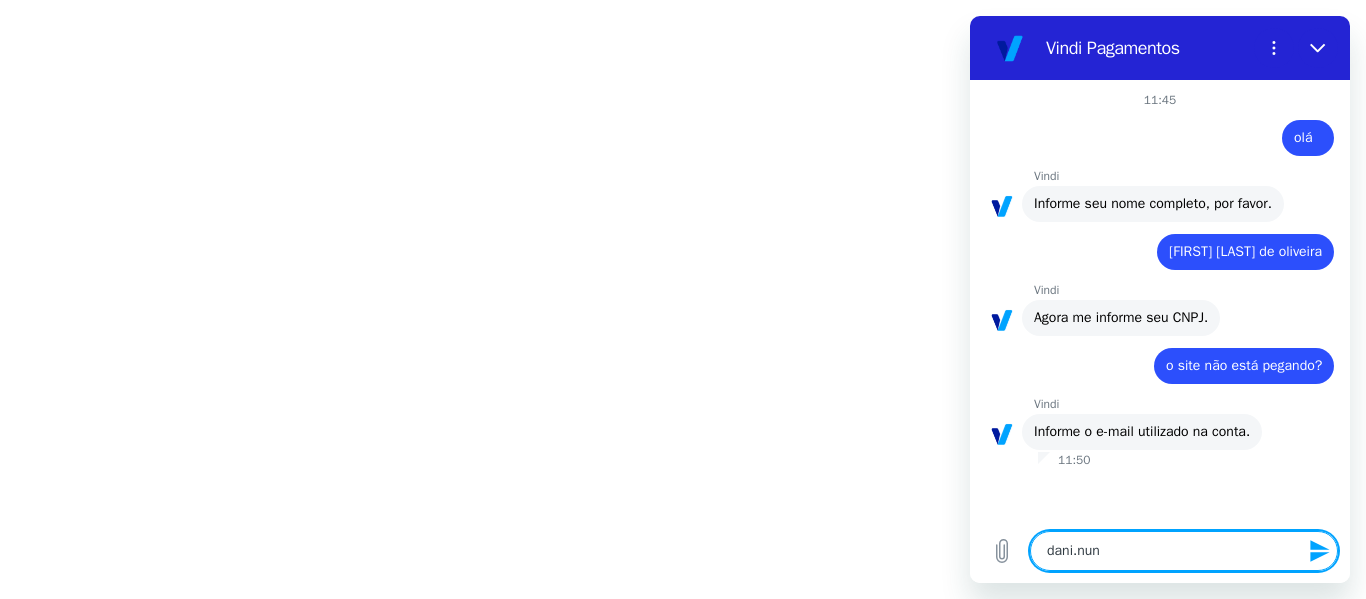 type on "dani.nunn" 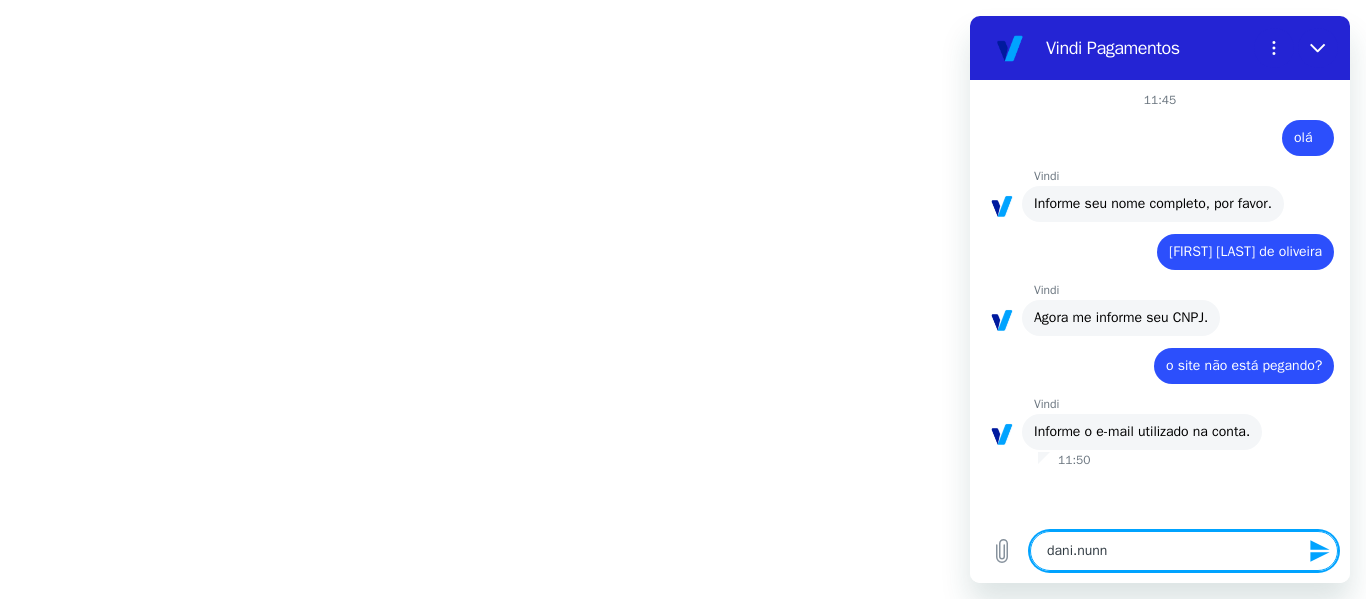 type on "dani.nunne" 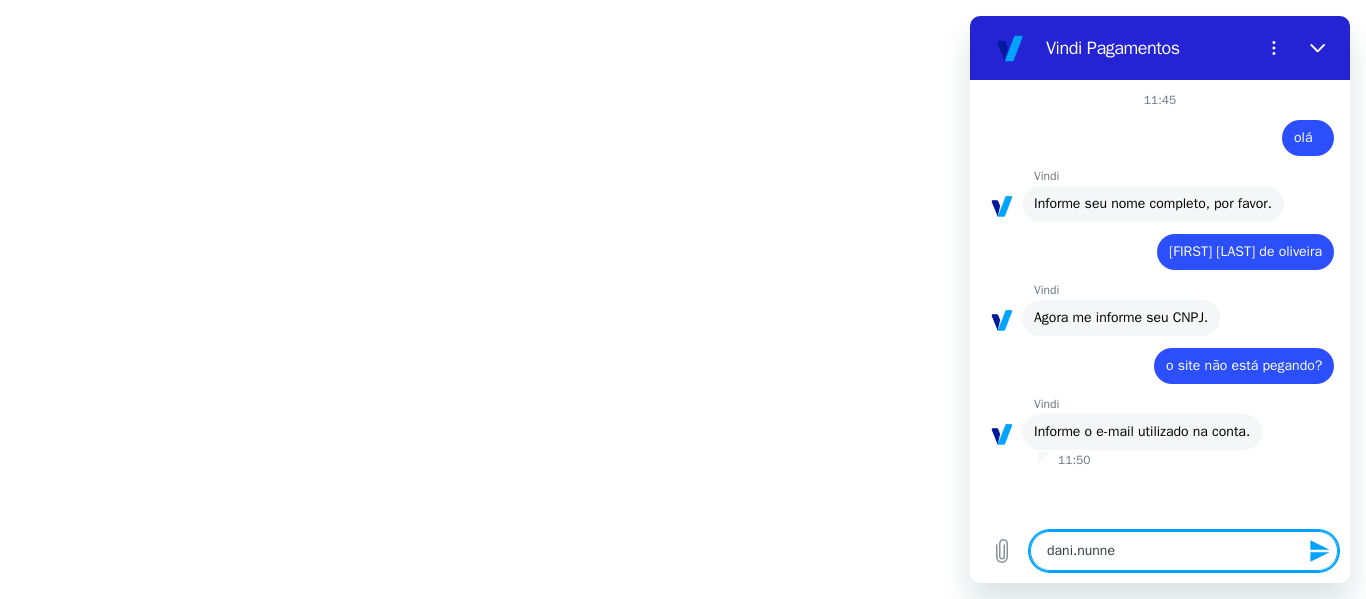 type on "dani.nunnes" 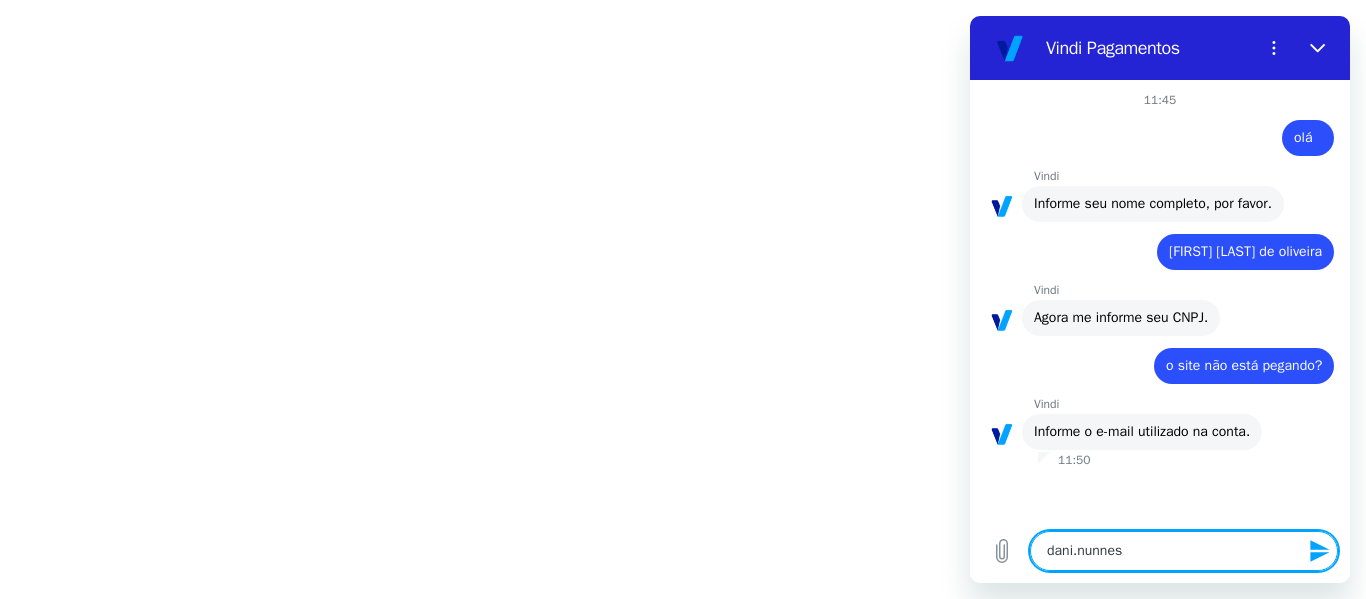 type on "dani.nunnes@" 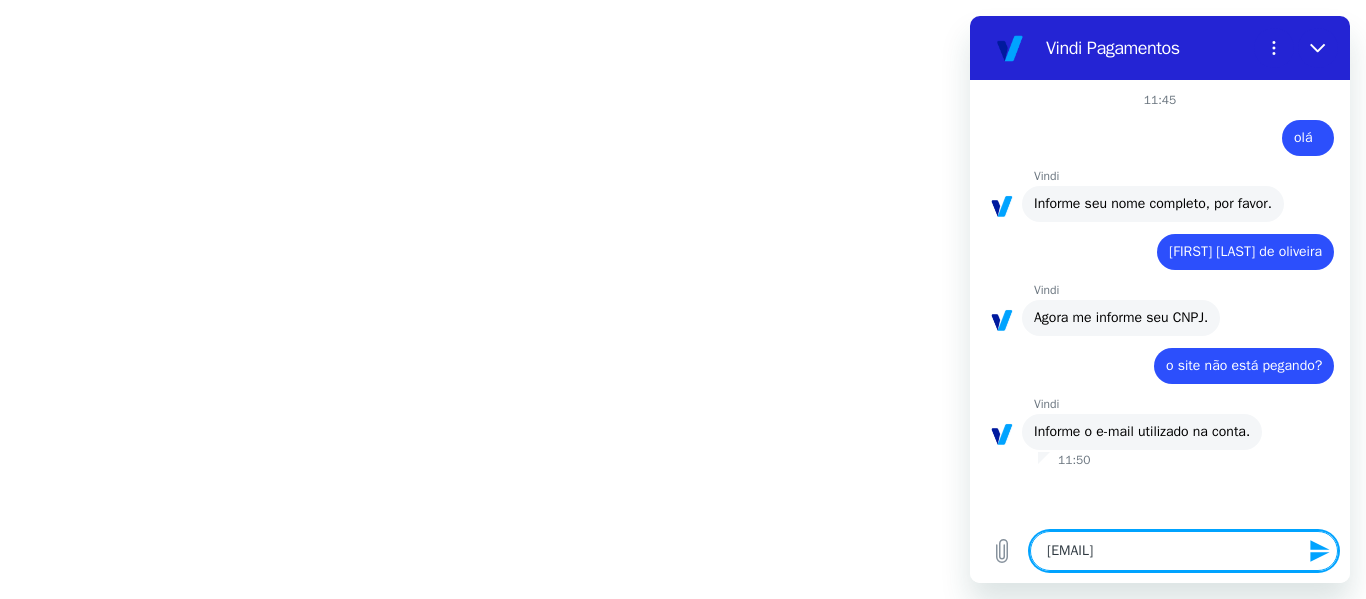 type 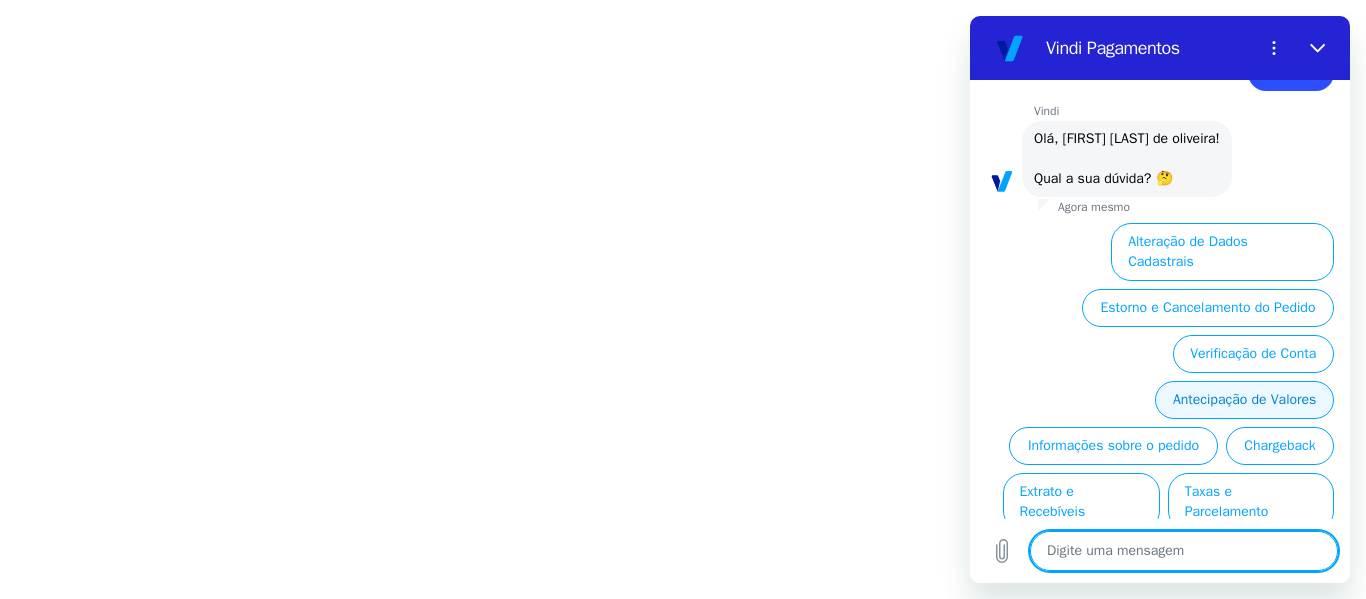 scroll, scrollTop: 496, scrollLeft: 0, axis: vertical 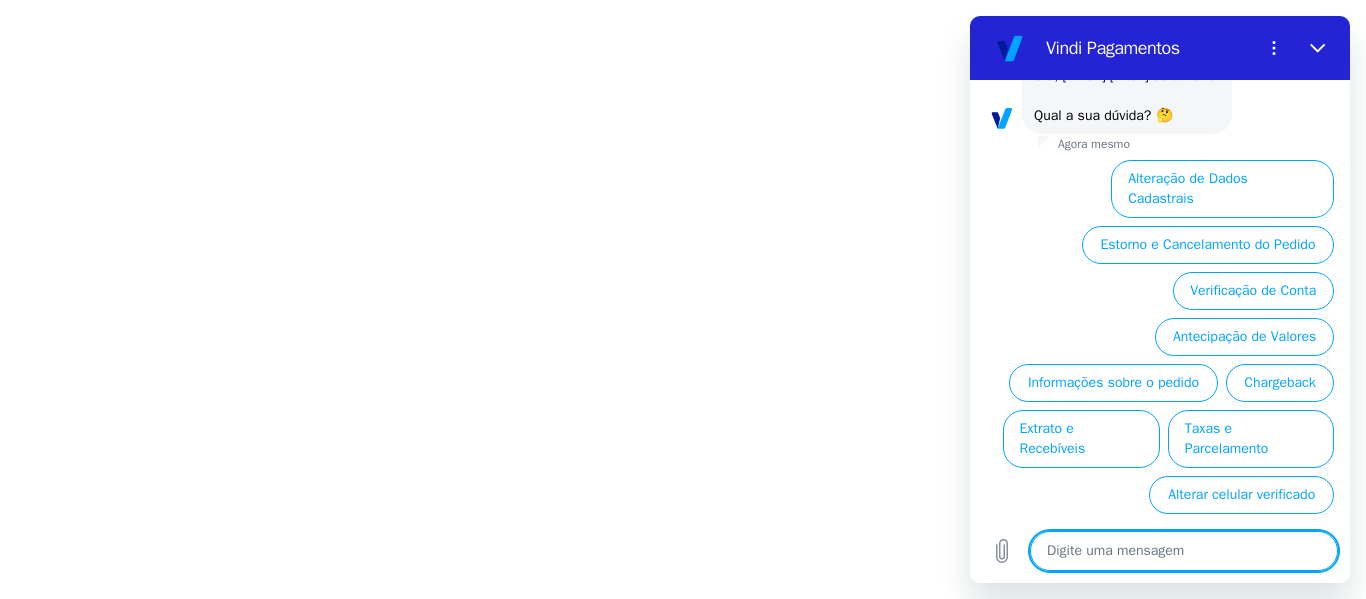 click at bounding box center (1184, 551) 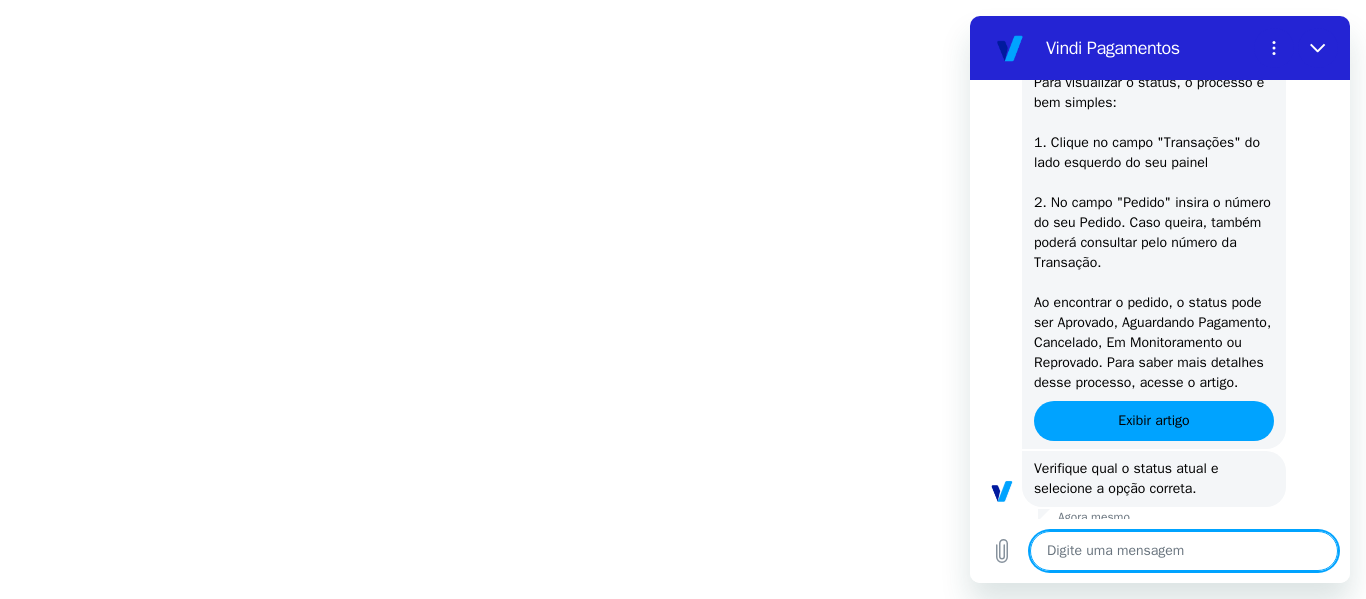 scroll, scrollTop: 886, scrollLeft: 0, axis: vertical 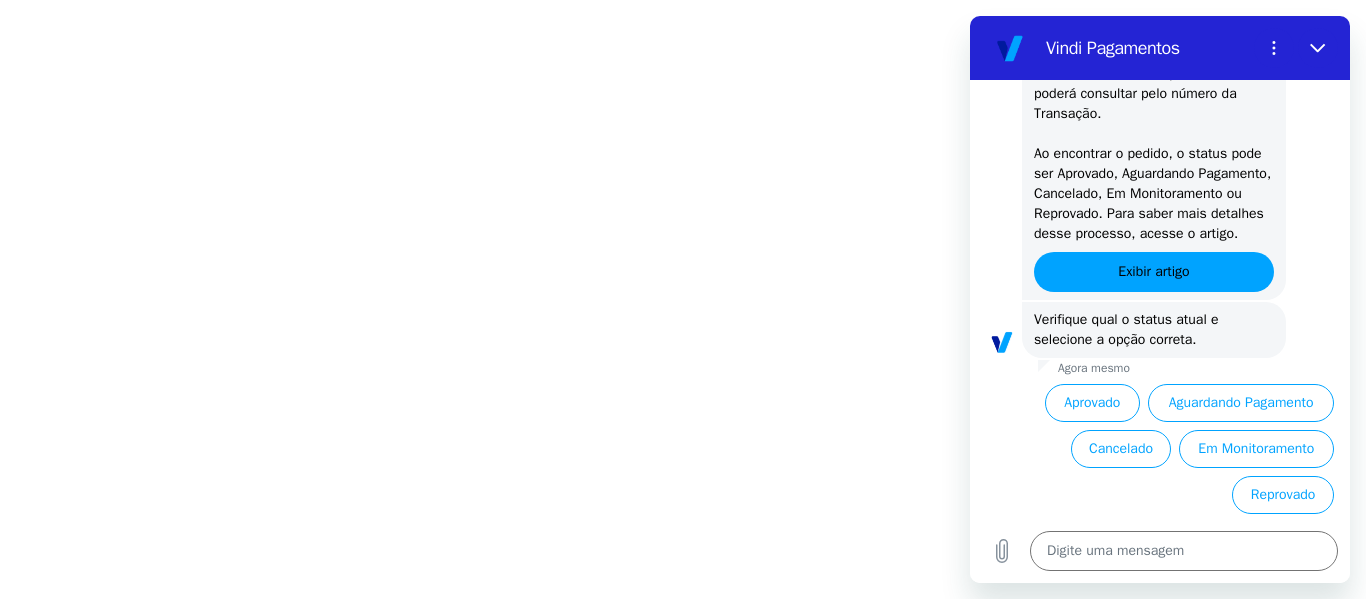 click at bounding box center (683, 0) 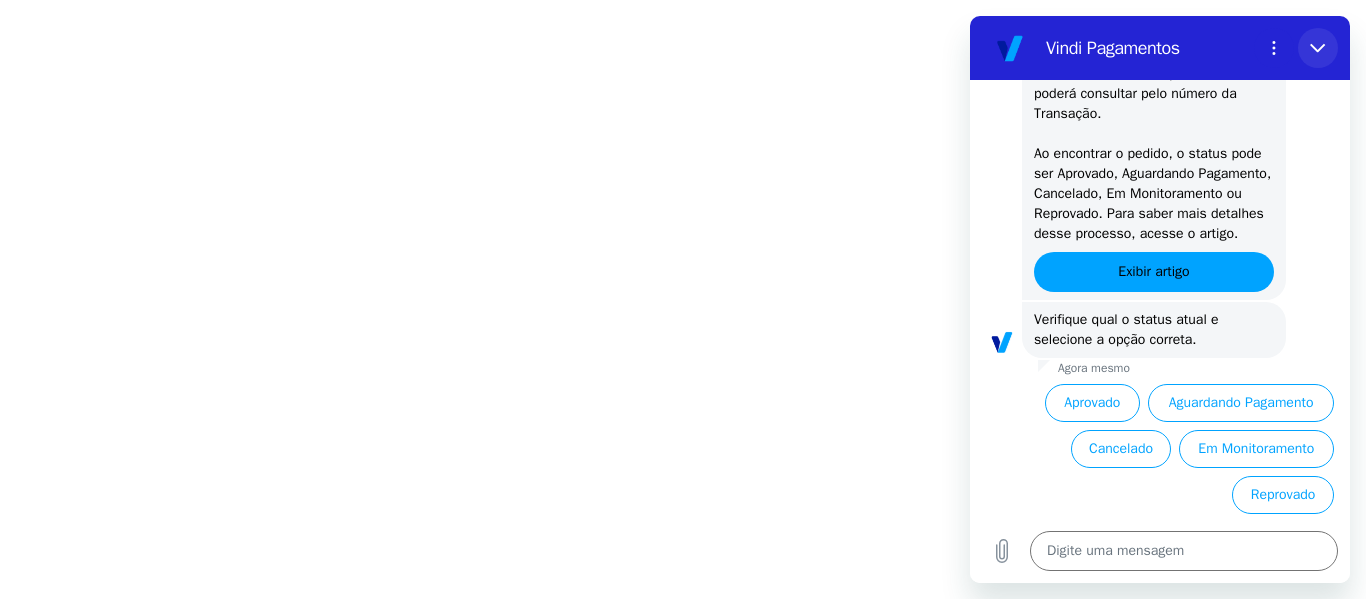 drag, startPoint x: 1306, startPoint y: 54, endPoint x: 2279, endPoint y: 74, distance: 973.2055 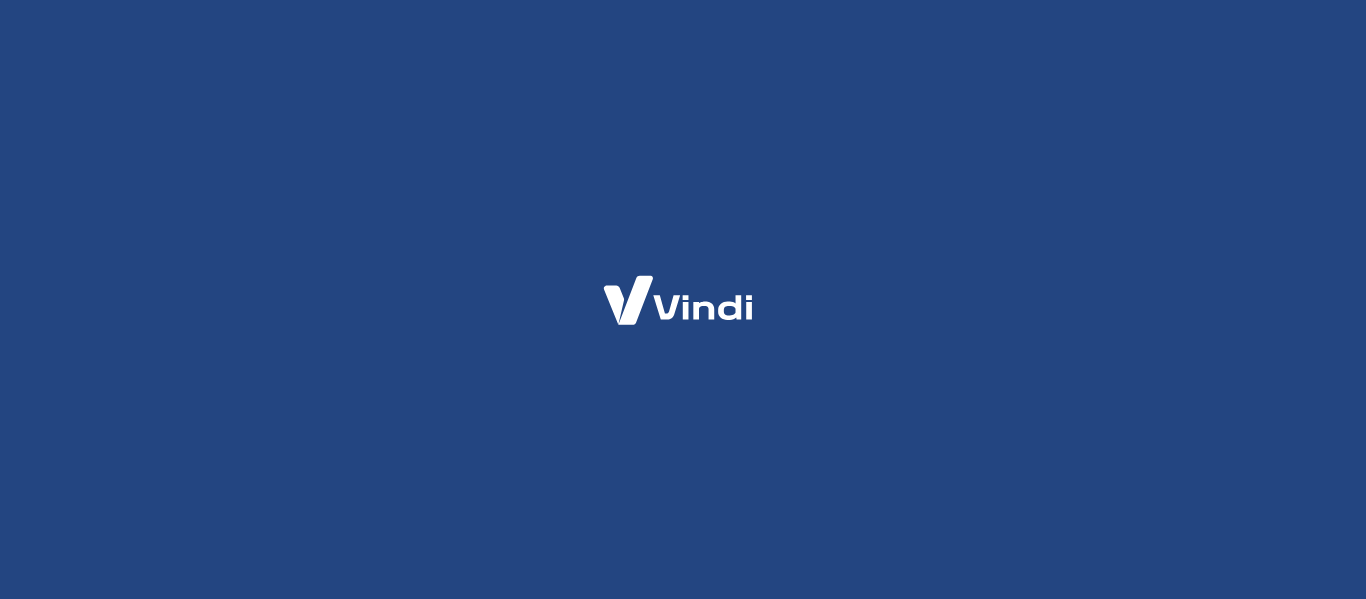 scroll, scrollTop: 0, scrollLeft: 0, axis: both 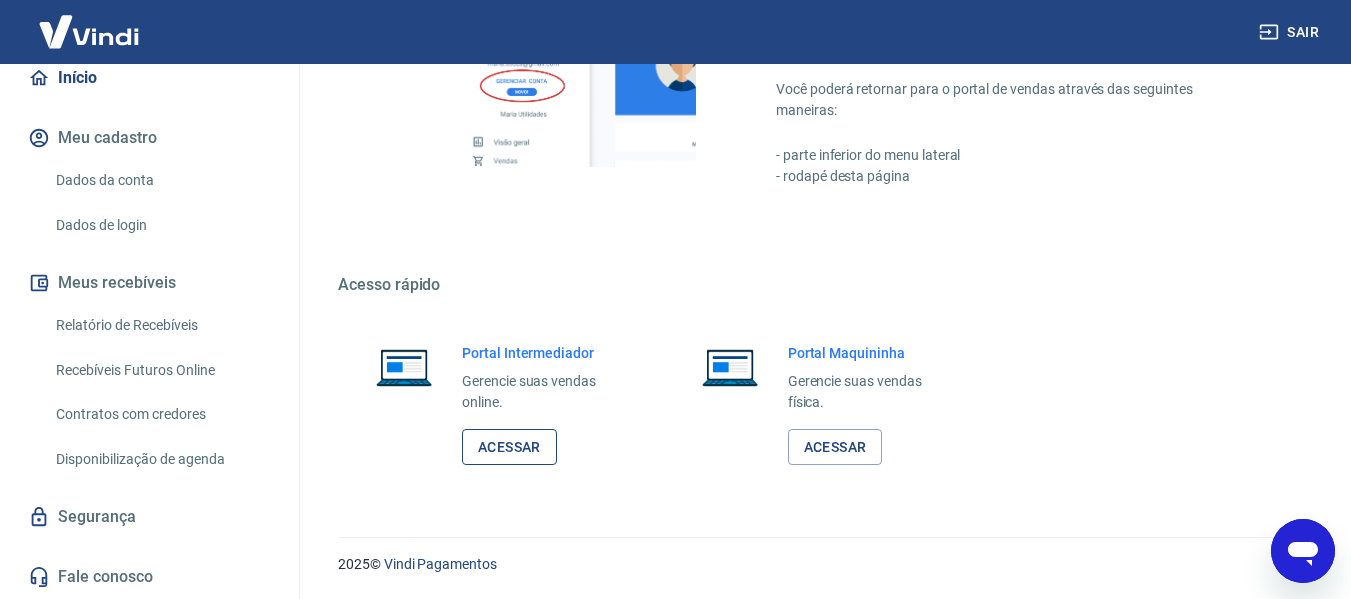 click on "Acessar" at bounding box center (509, 447) 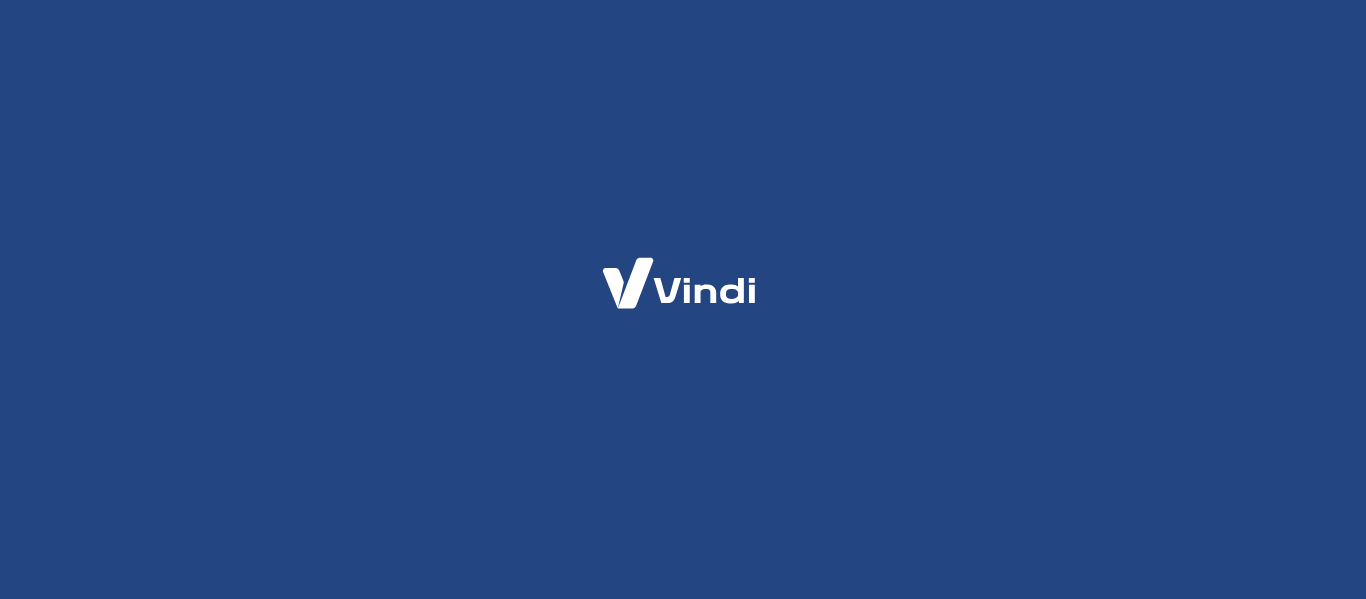 scroll, scrollTop: 0, scrollLeft: 0, axis: both 